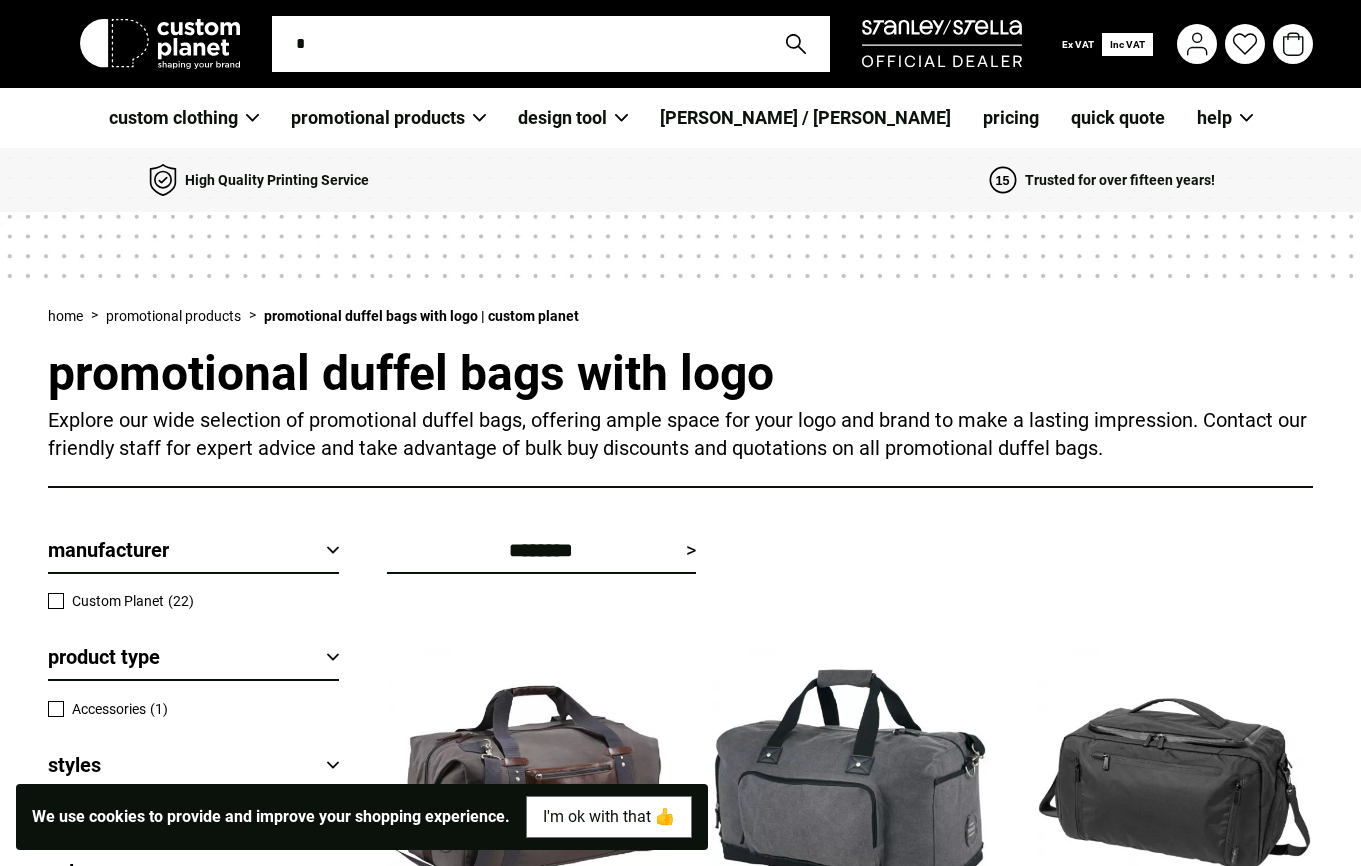 scroll, scrollTop: 400, scrollLeft: 0, axis: vertical 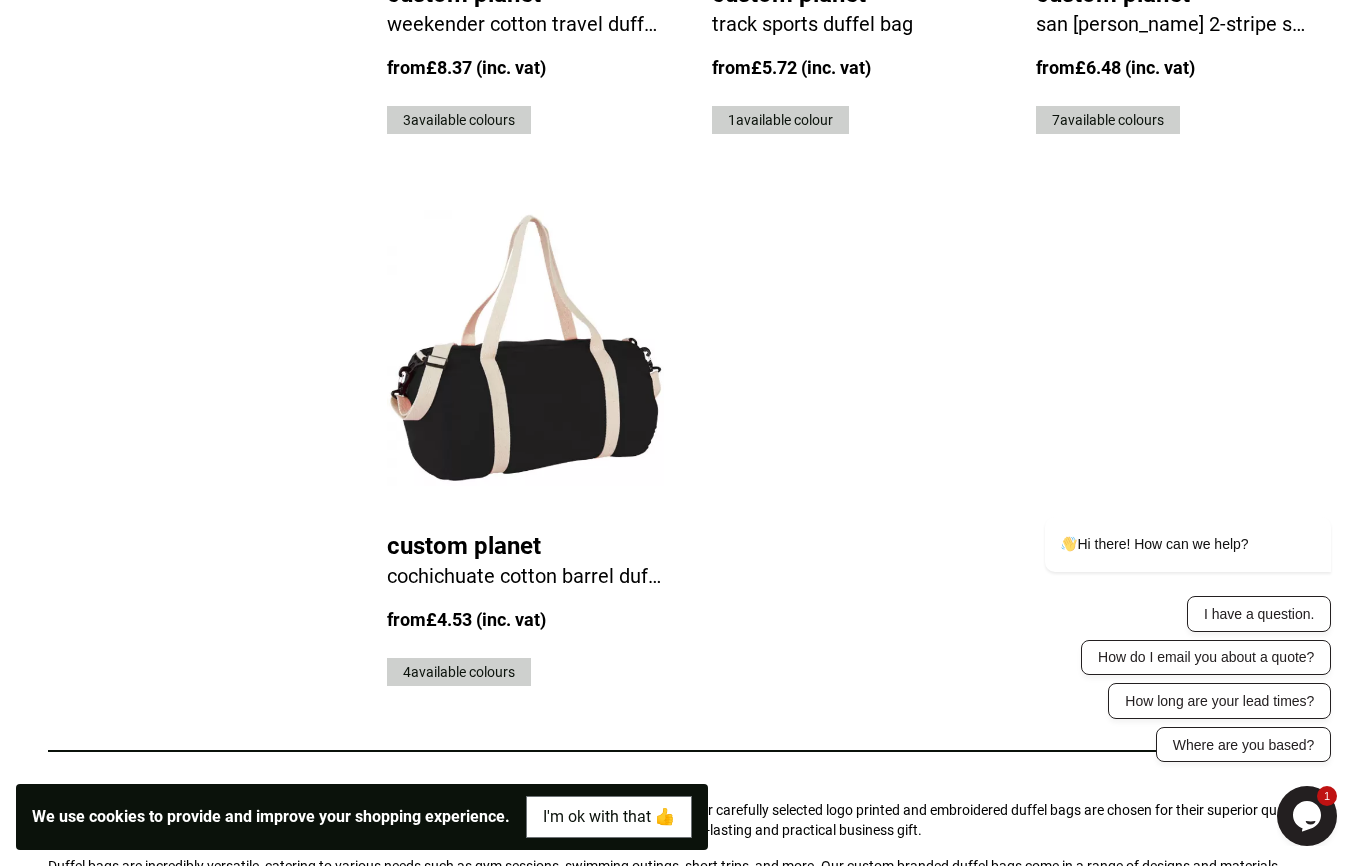 click at bounding box center [525, 348] 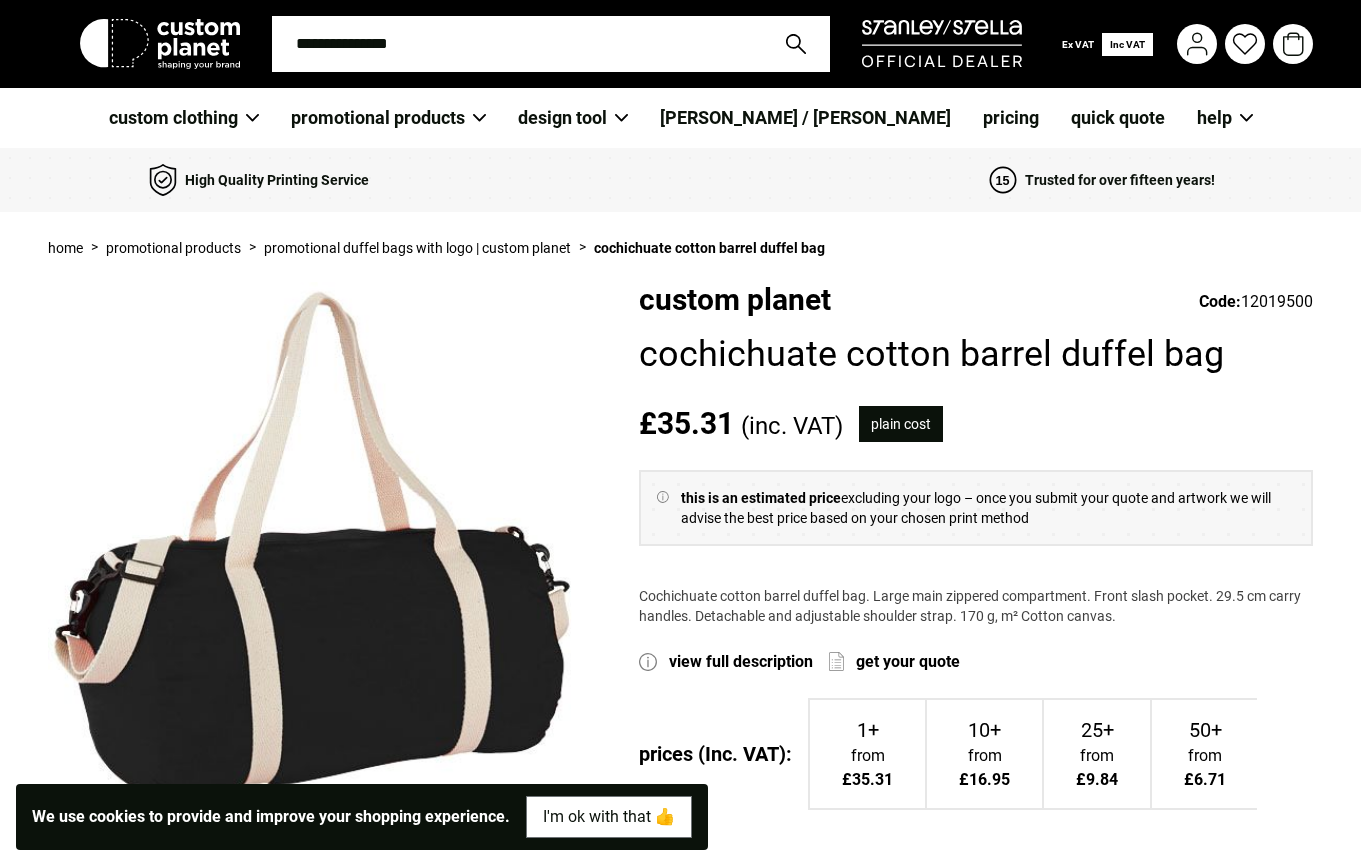 scroll, scrollTop: 300, scrollLeft: 0, axis: vertical 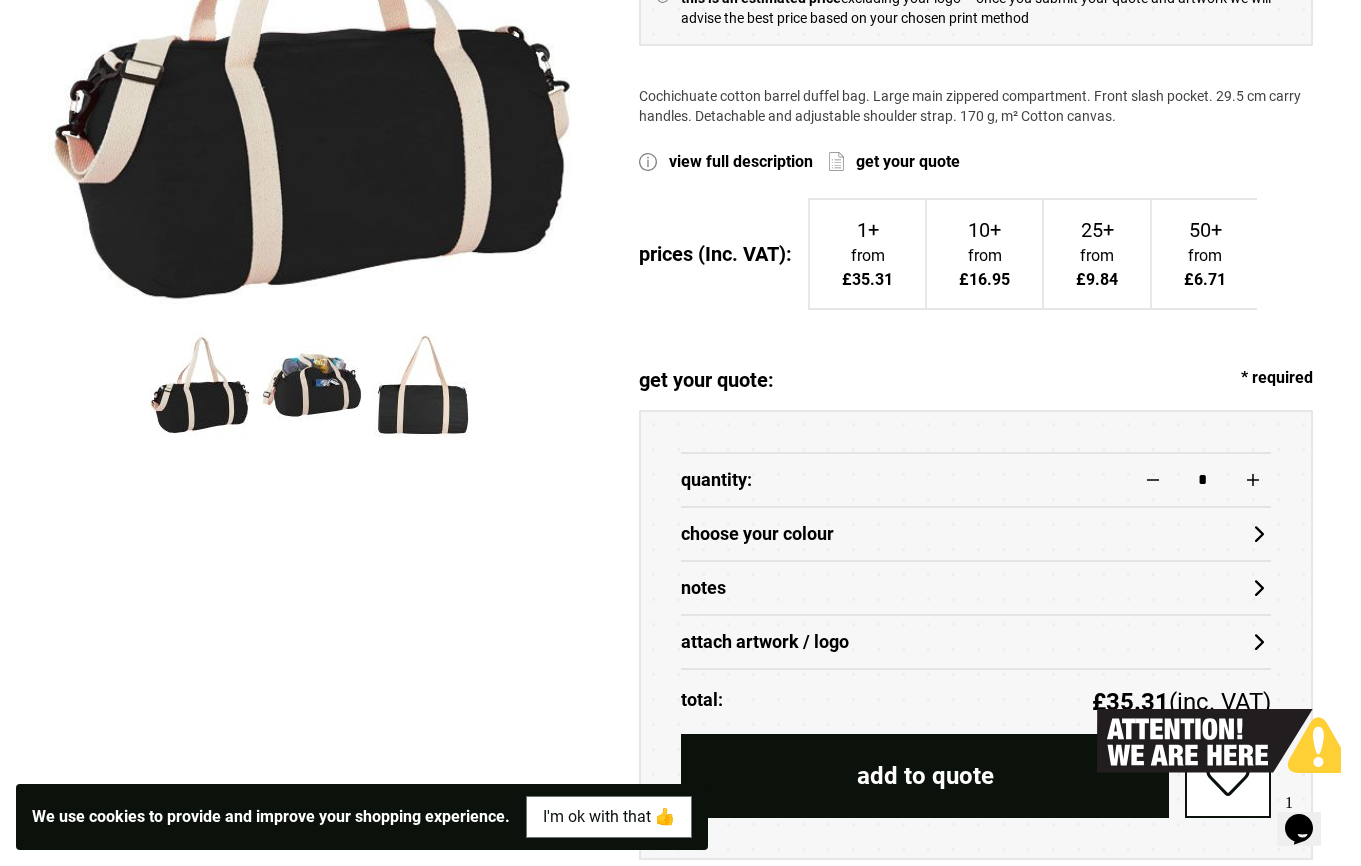 click on "choose your colour" at bounding box center [976, 534] 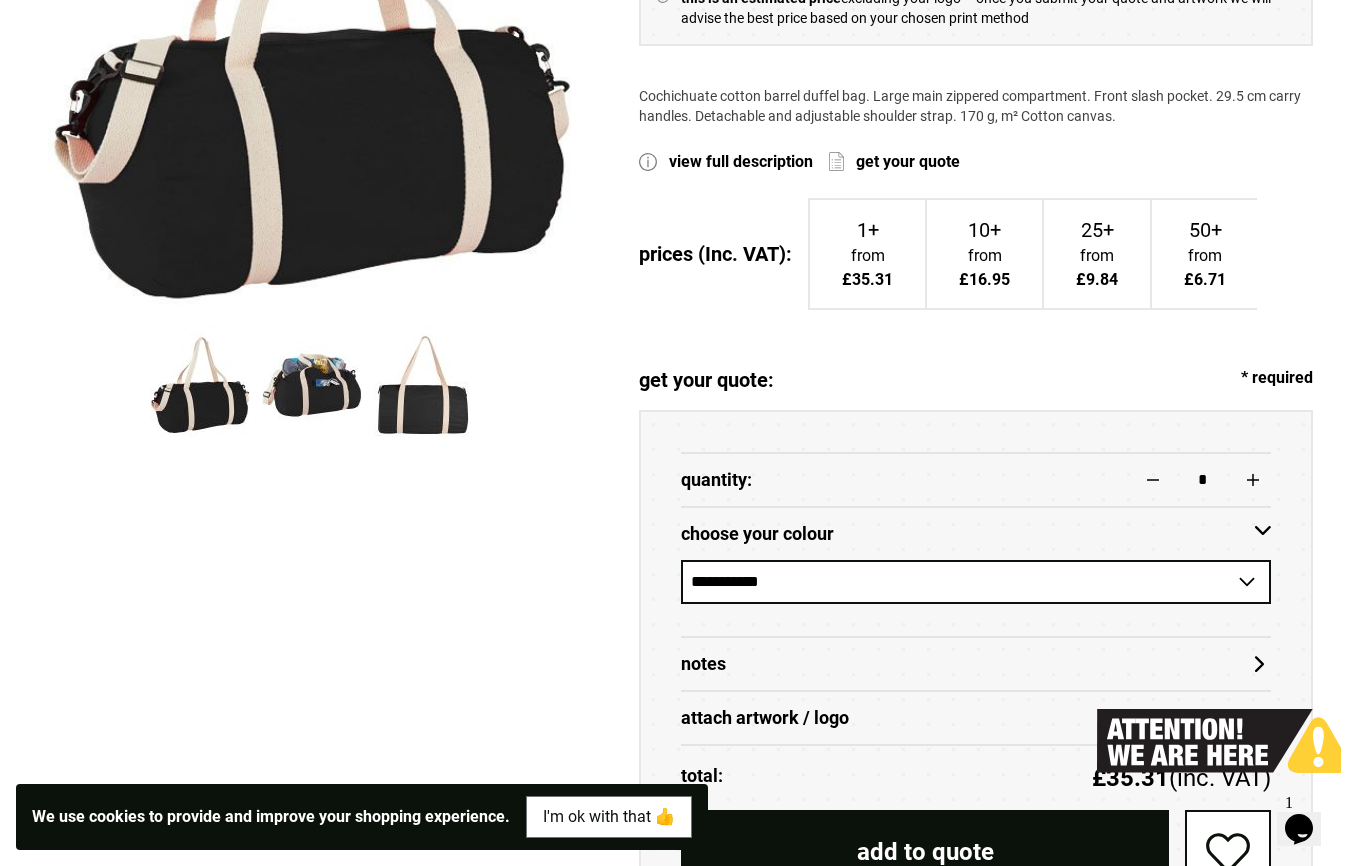 click on "**********" at bounding box center [976, 582] 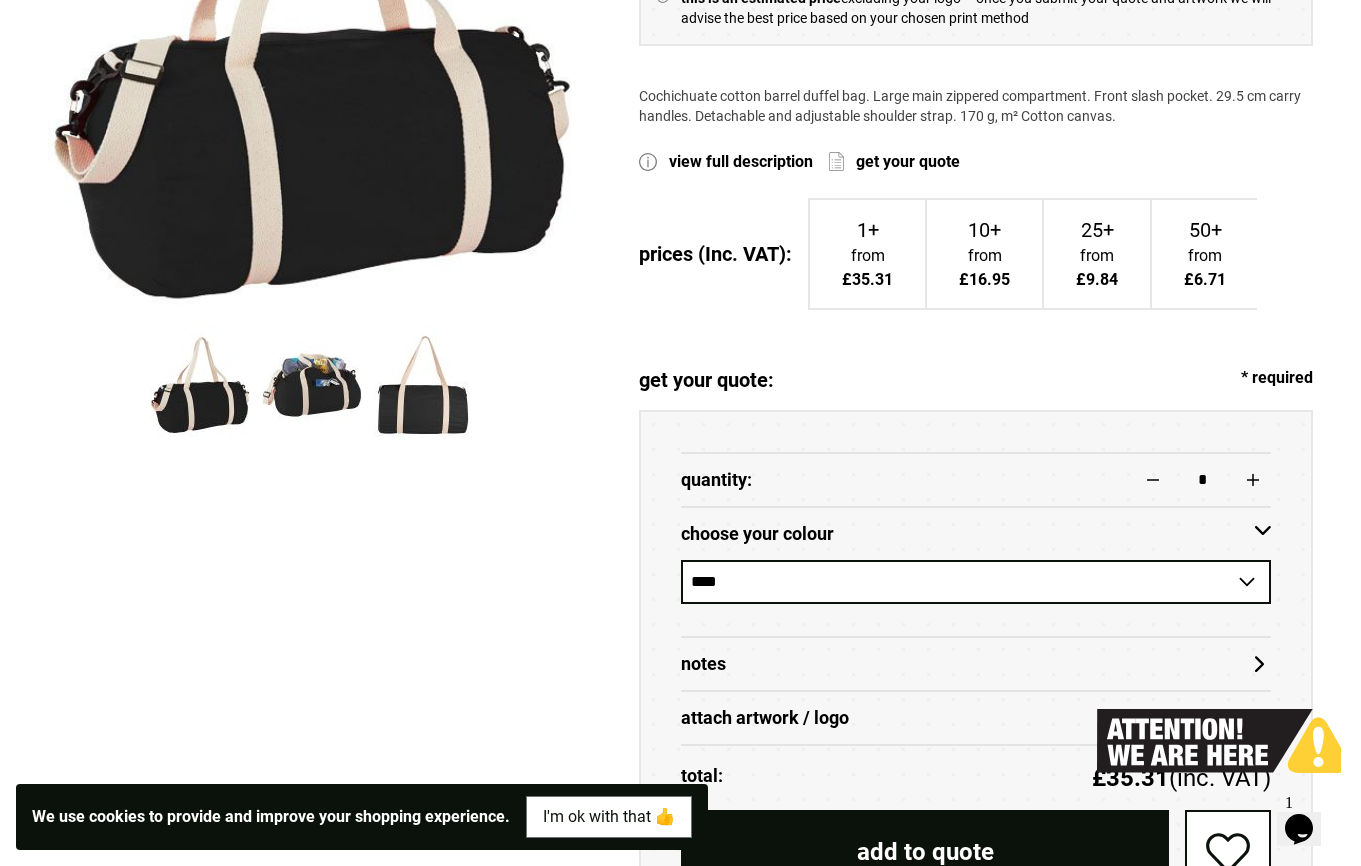 click on "**********" at bounding box center (976, 582) 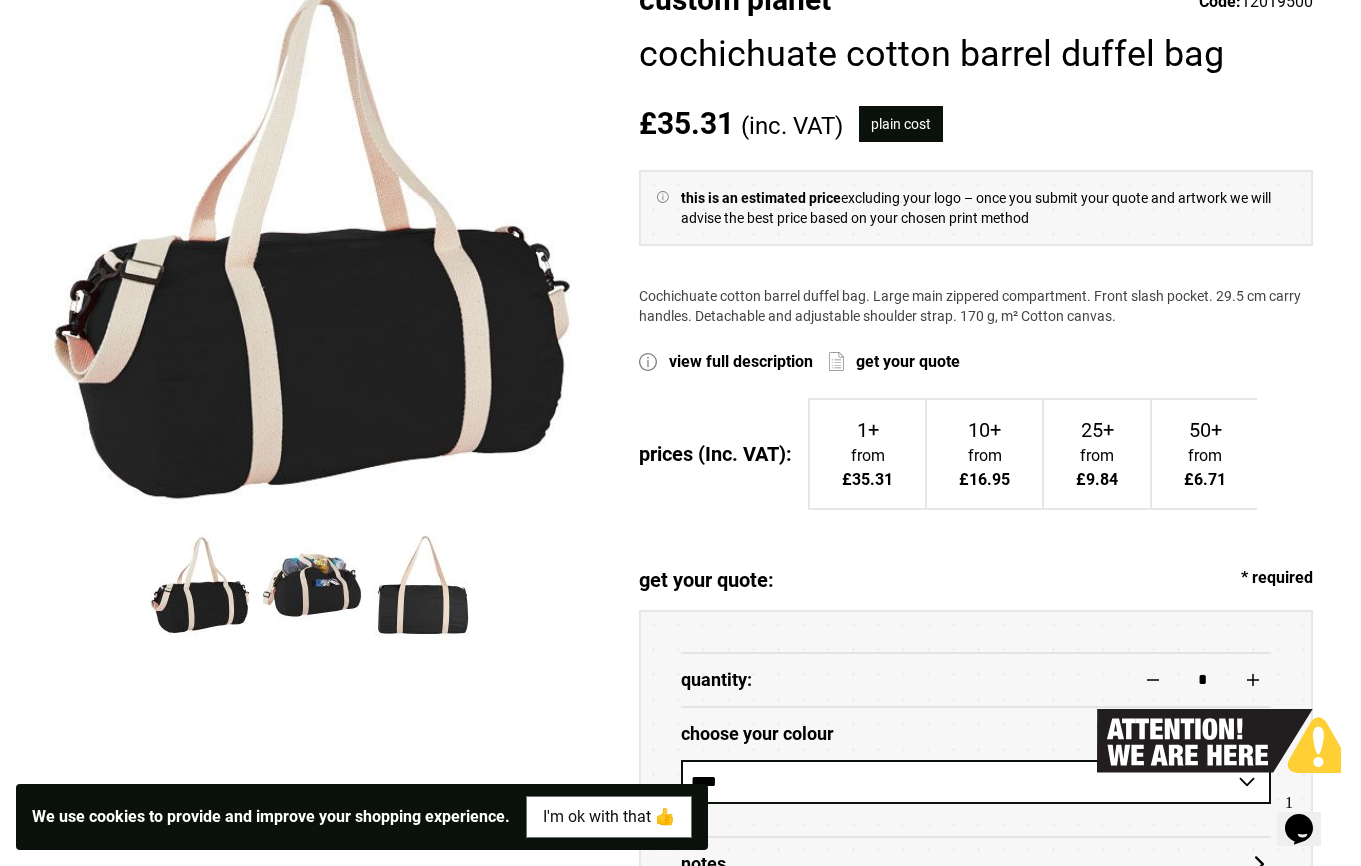scroll, scrollTop: 600, scrollLeft: 0, axis: vertical 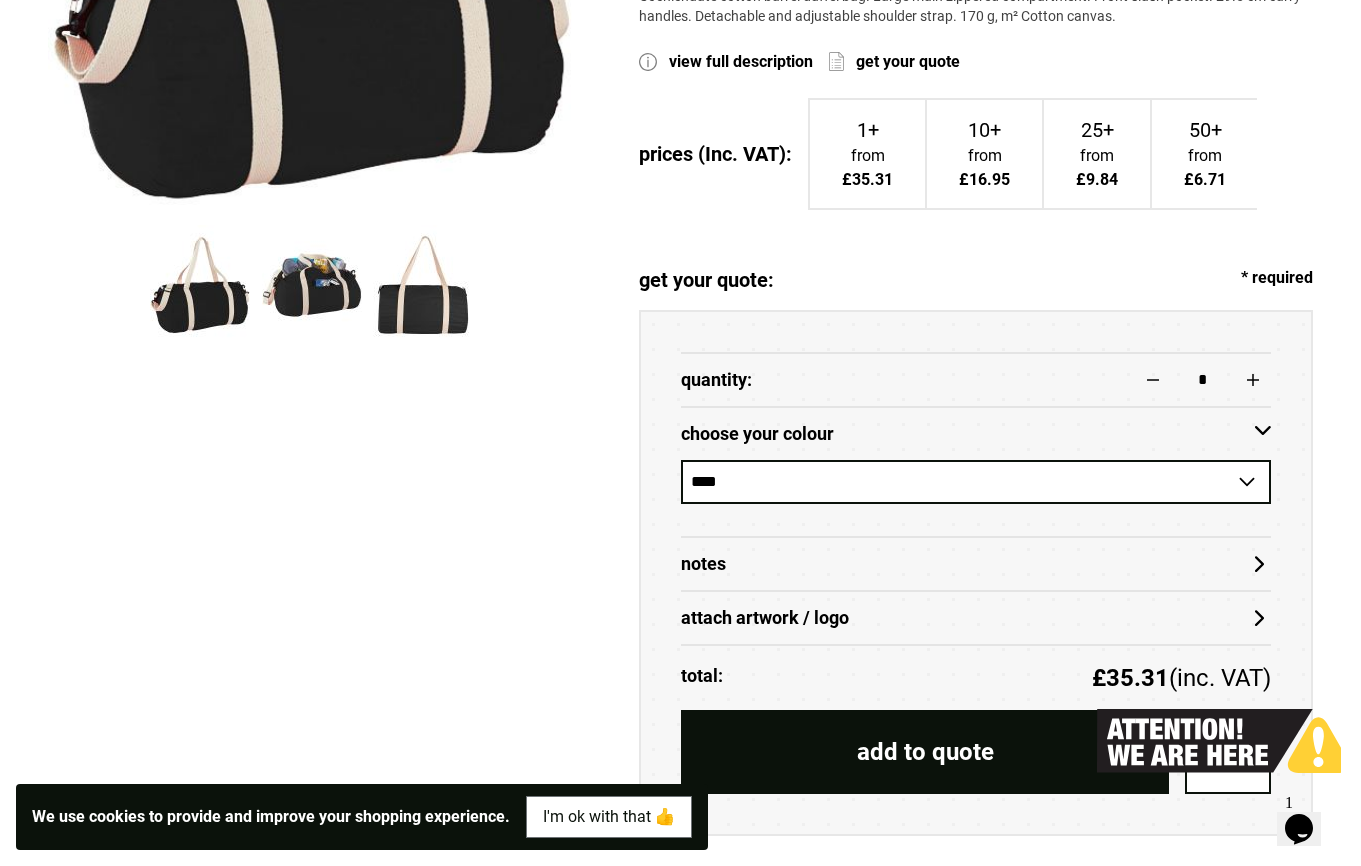 drag, startPoint x: 844, startPoint y: 471, endPoint x: 891, endPoint y: 480, distance: 47.853943 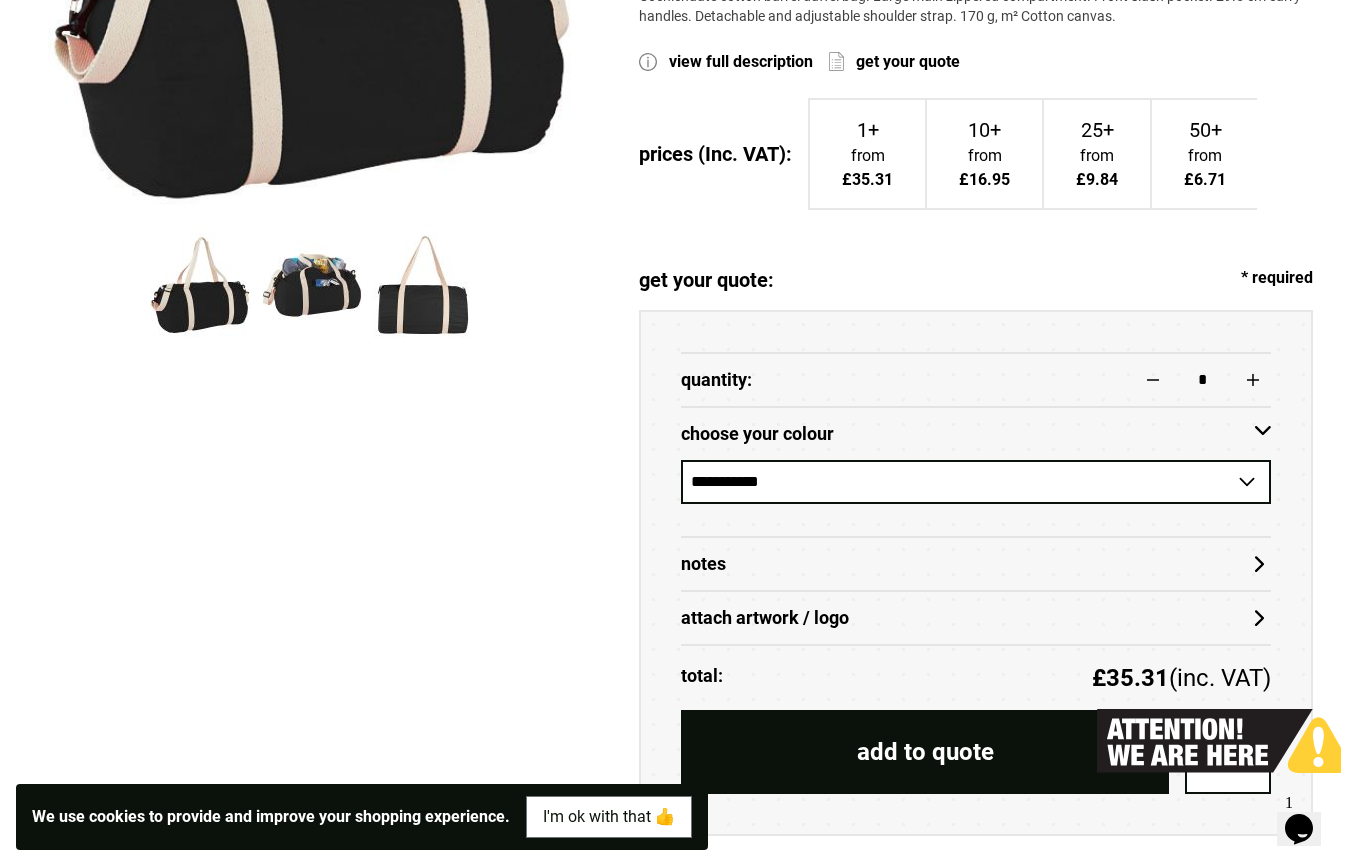 click on "**********" at bounding box center [976, 482] 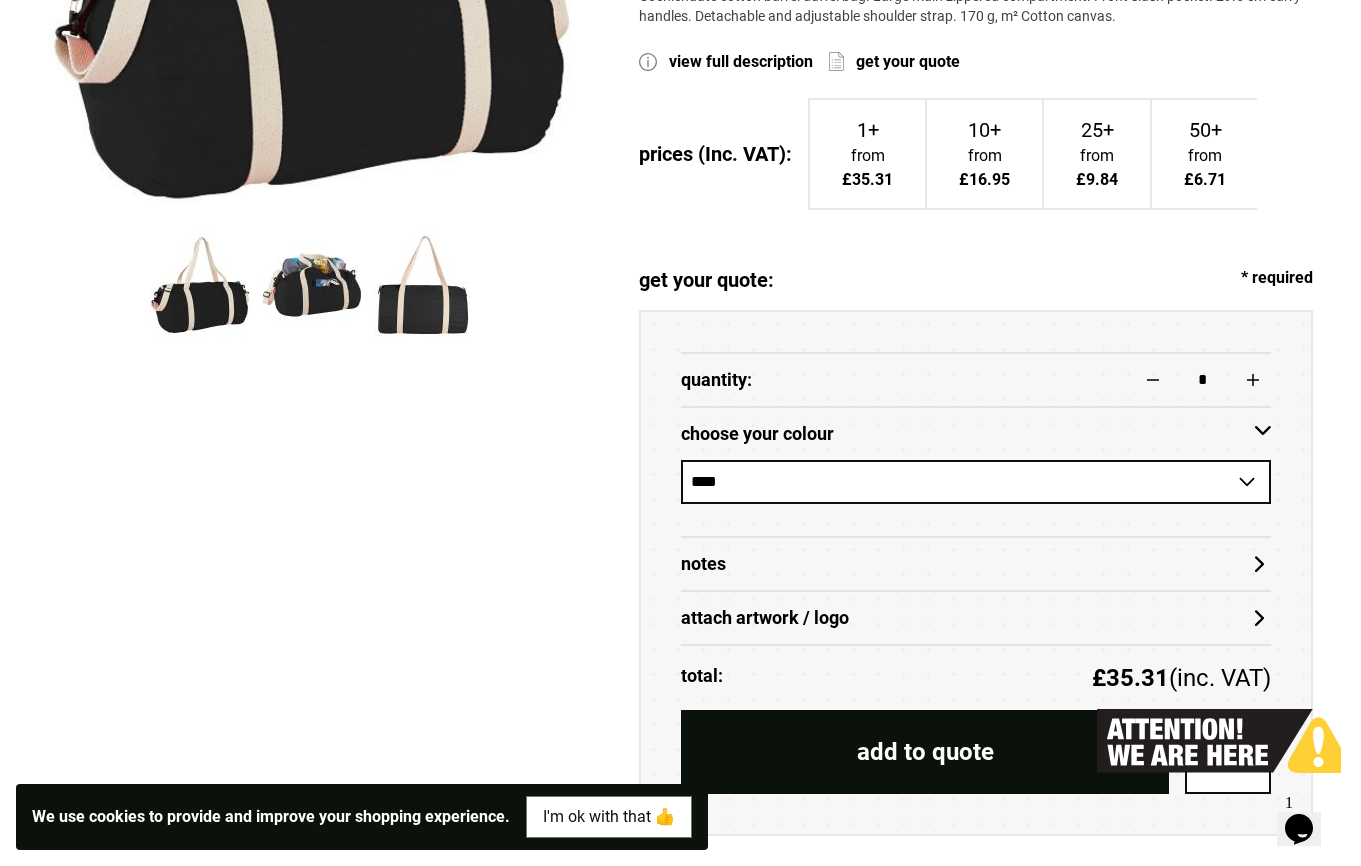click on "**********" at bounding box center (976, 482) 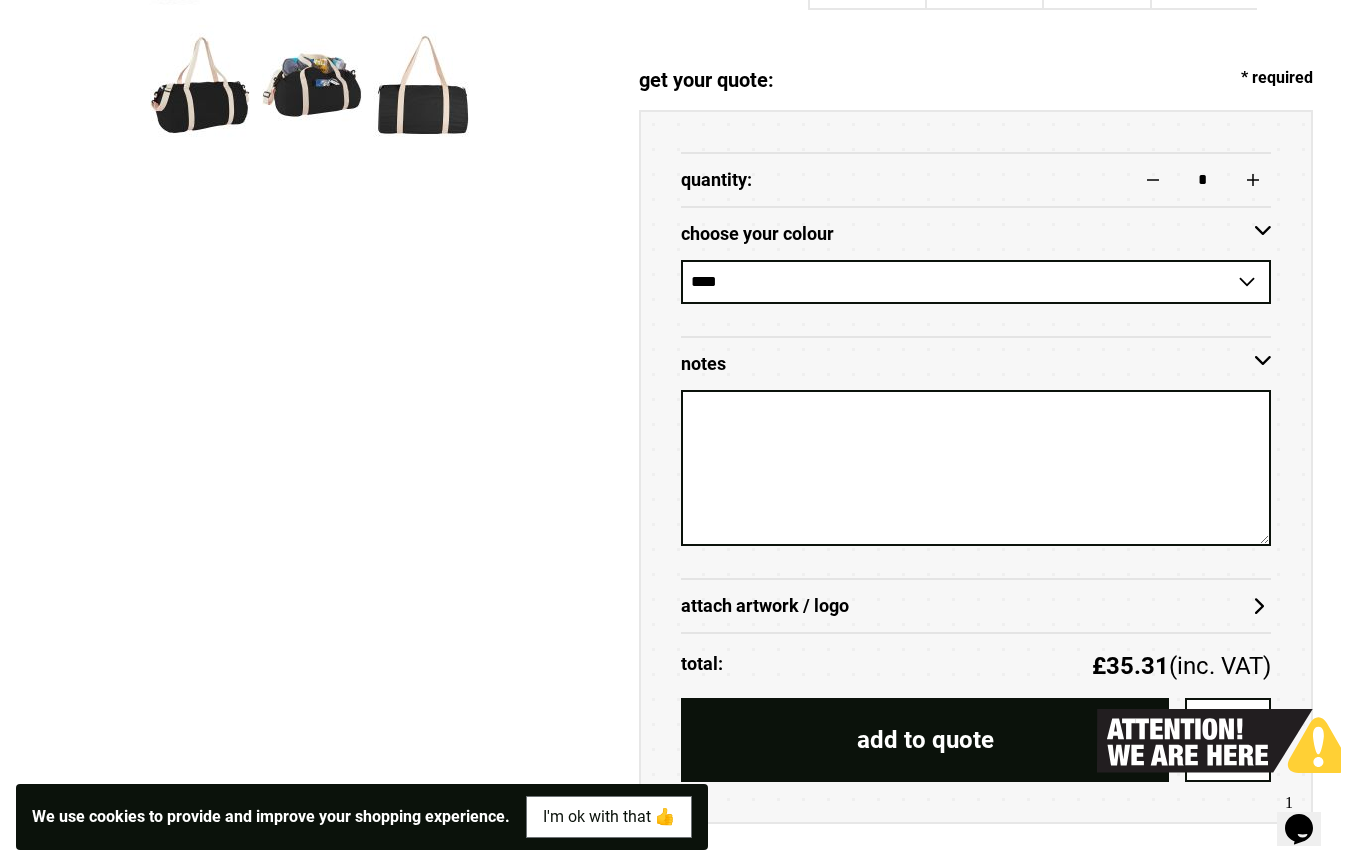 scroll, scrollTop: 900, scrollLeft: 0, axis: vertical 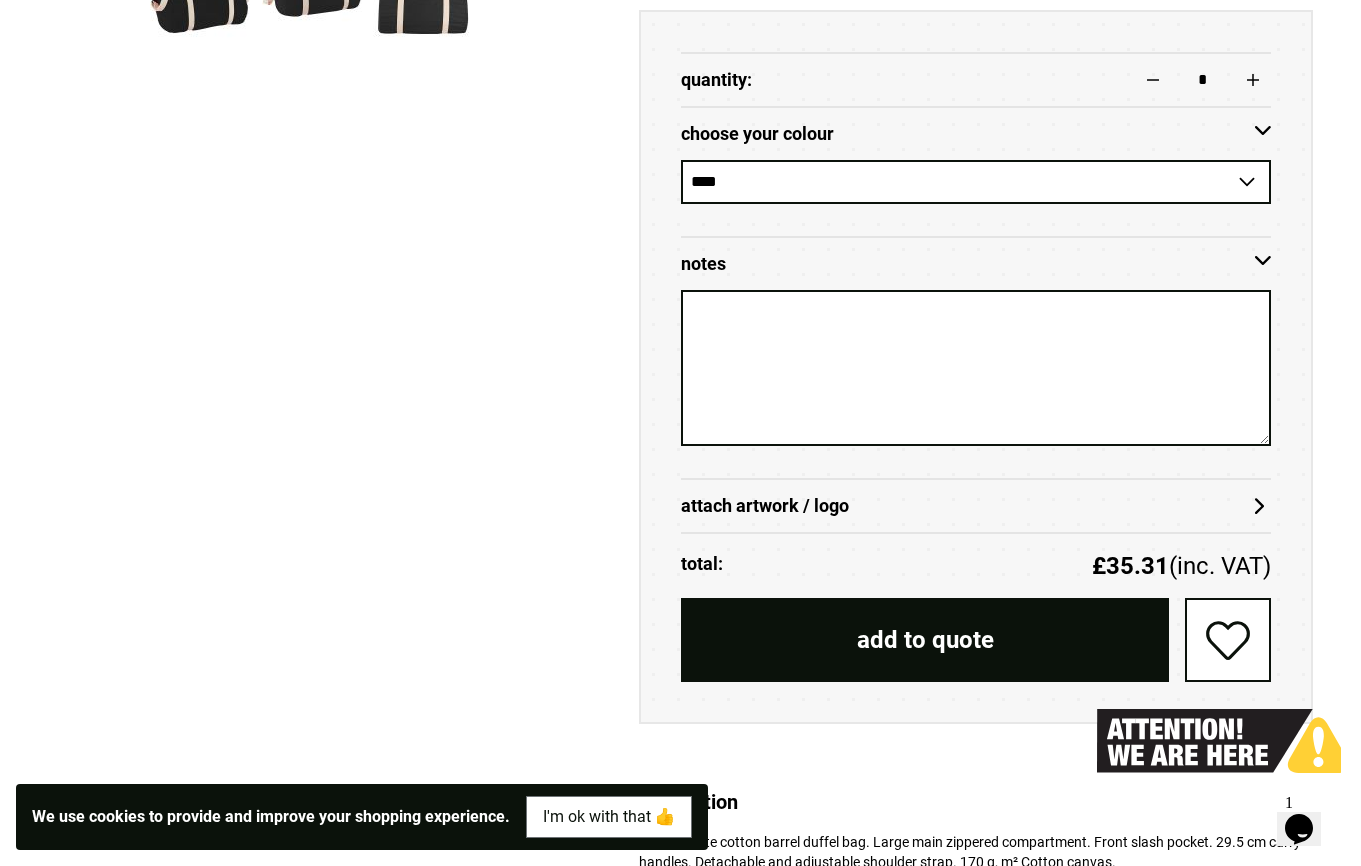 click on "Notes" at bounding box center [976, 264] 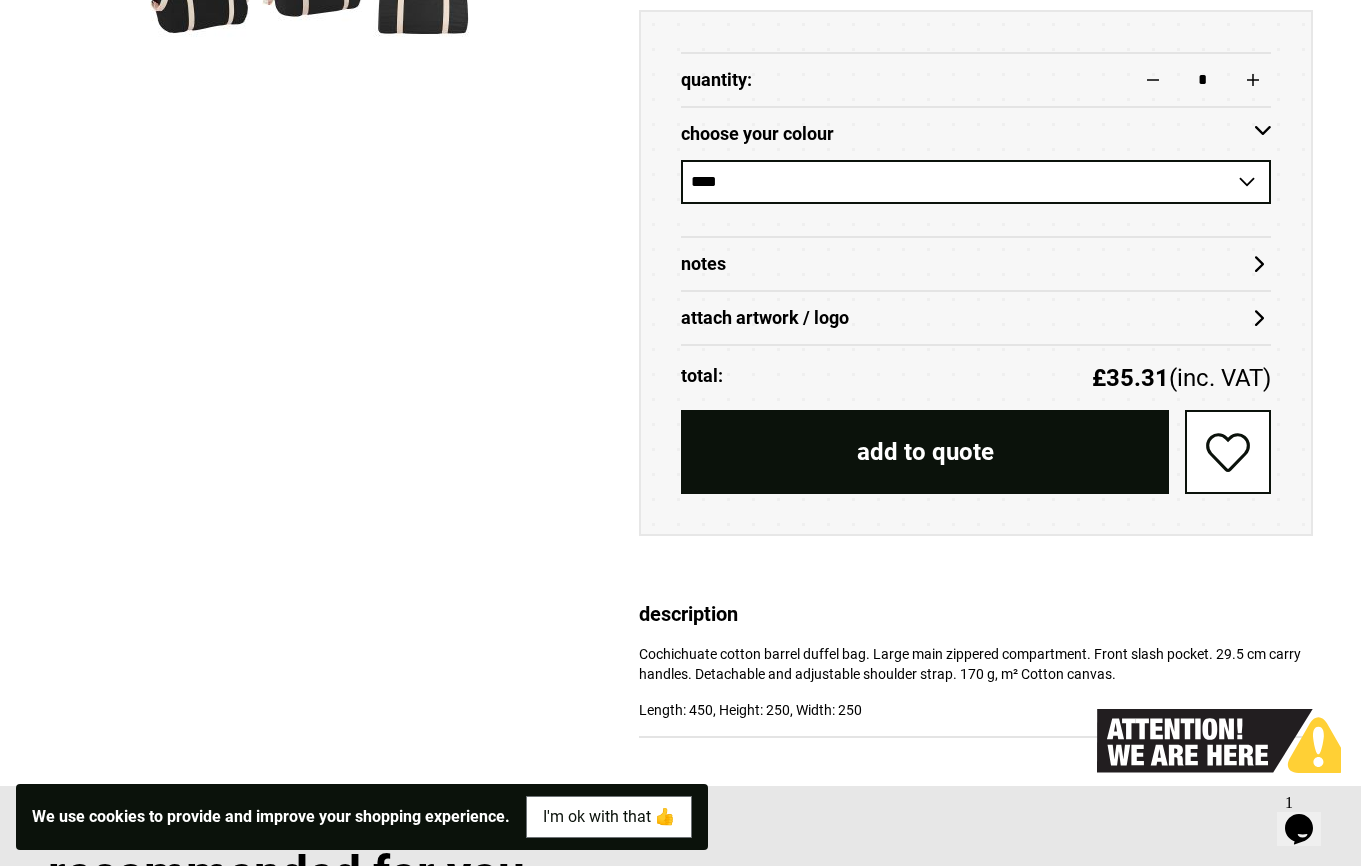 click on "attach artwork / logo" at bounding box center [976, 318] 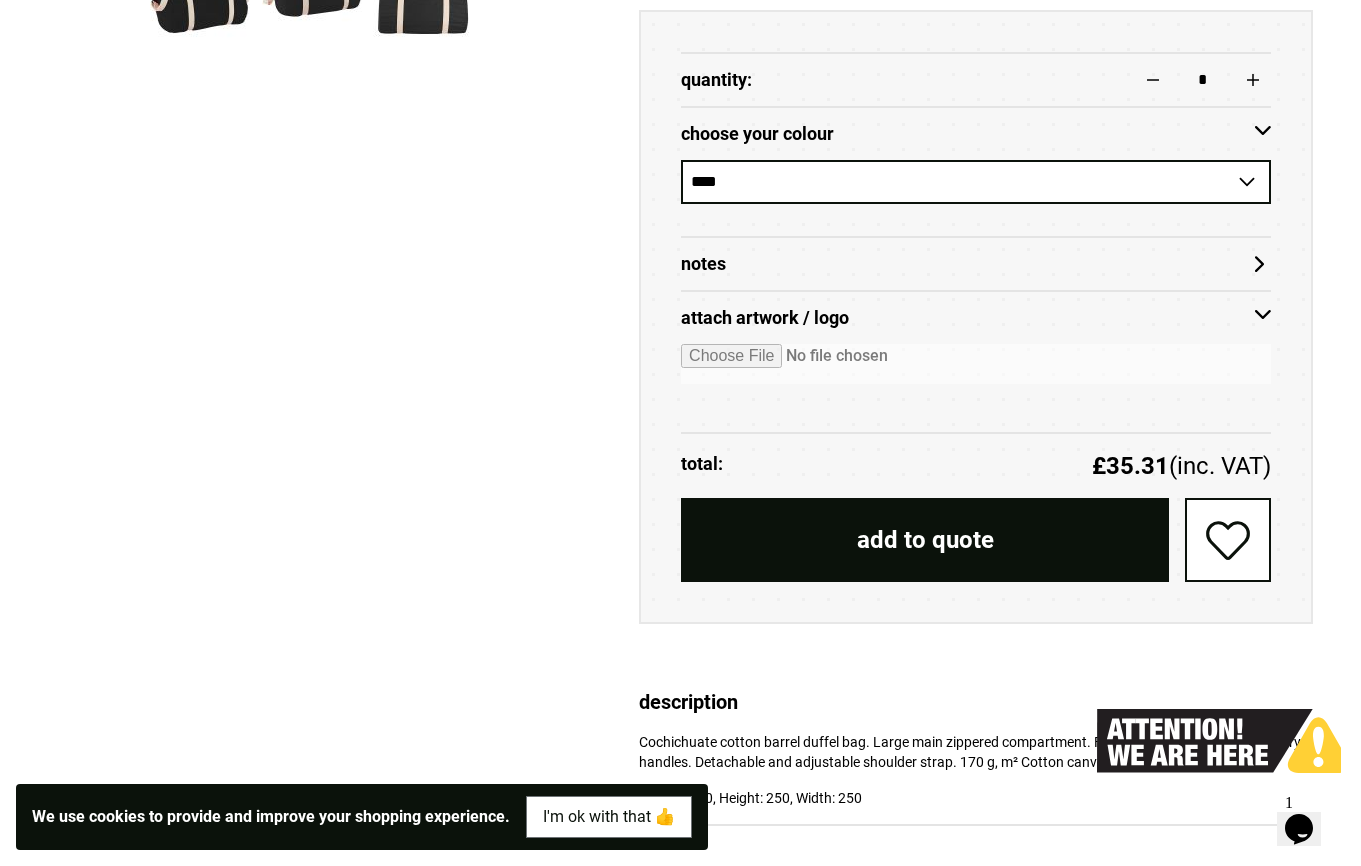 click on "attach artwork / logo" at bounding box center (976, 318) 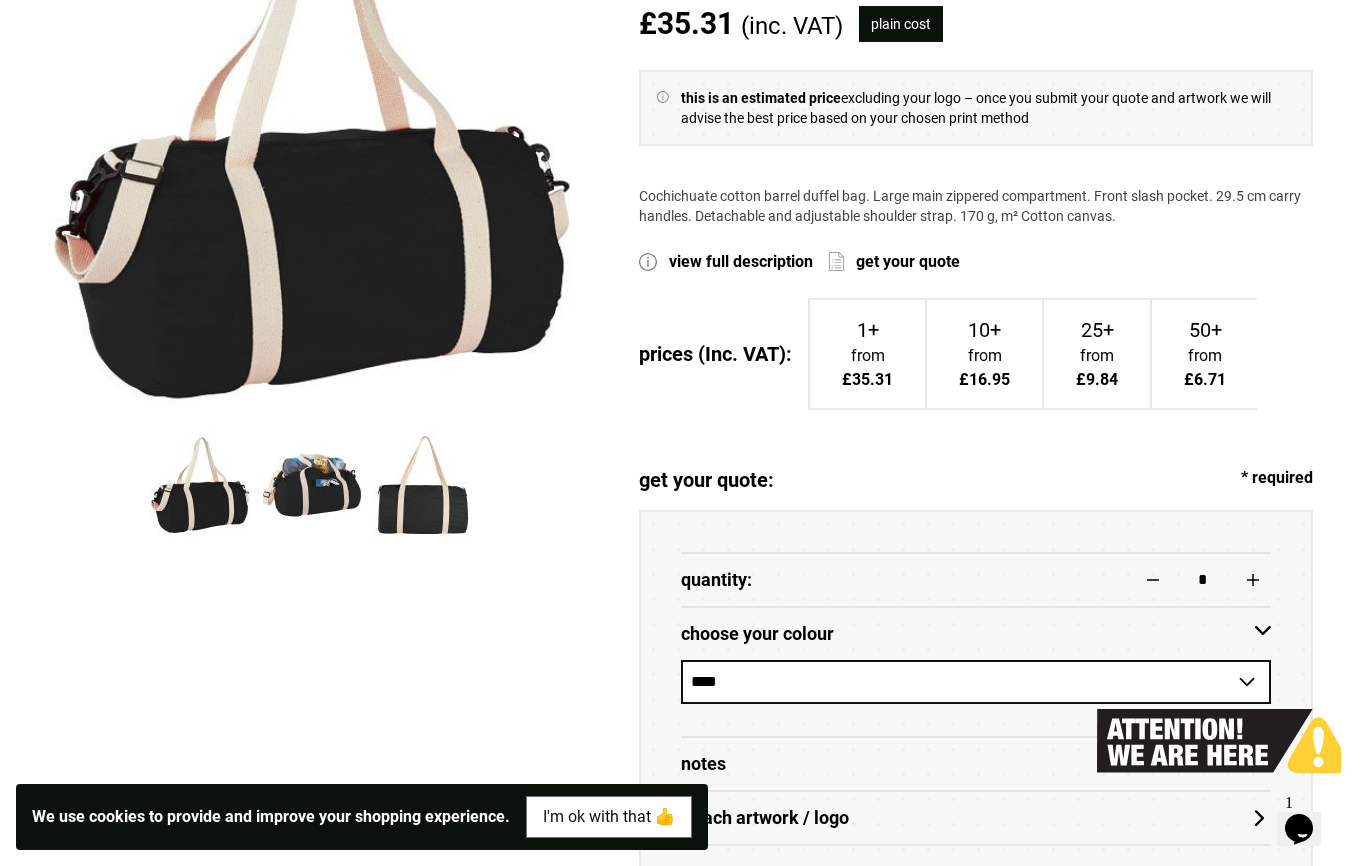 scroll, scrollTop: 300, scrollLeft: 0, axis: vertical 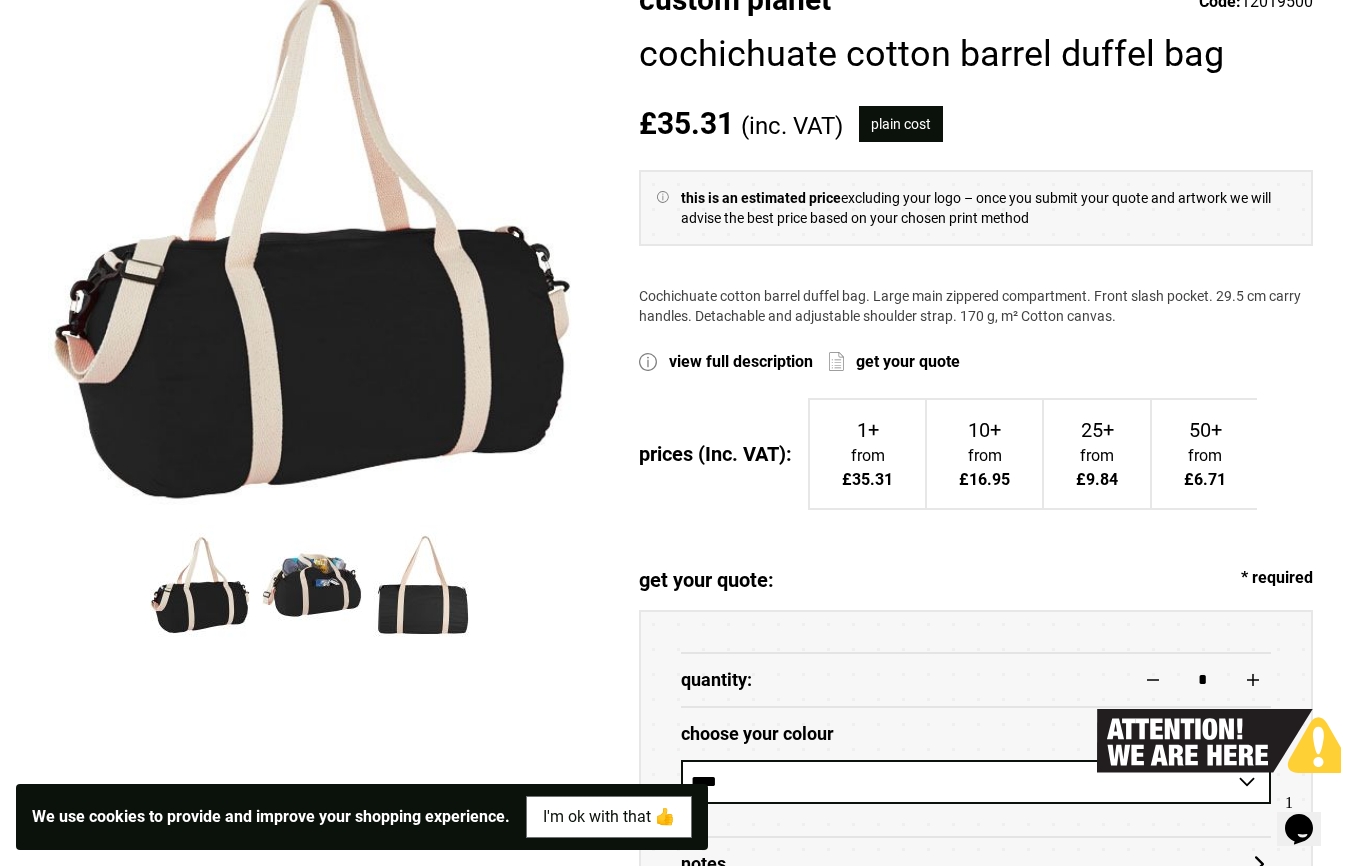 click at bounding box center (312, 585) 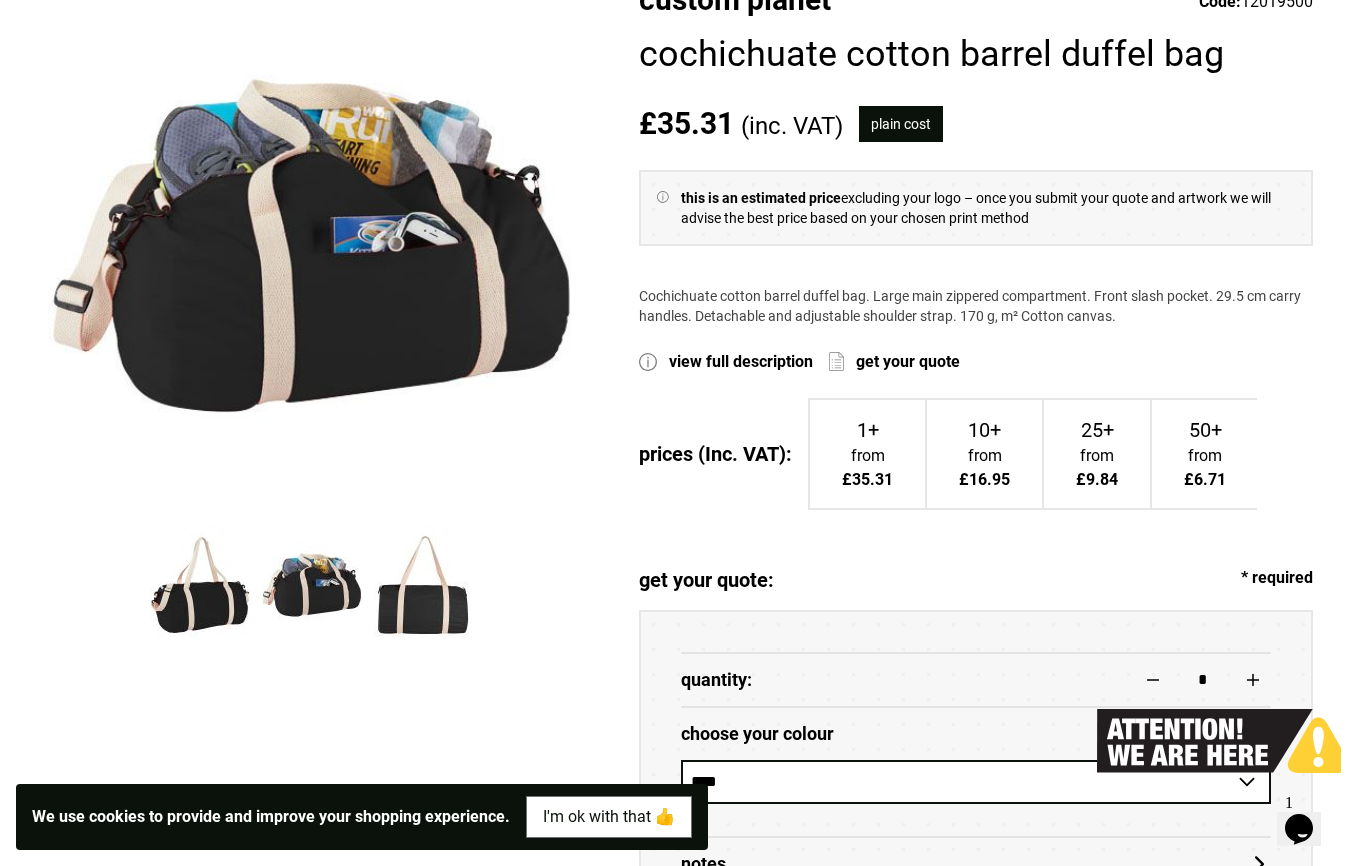 click at bounding box center [423, 585] 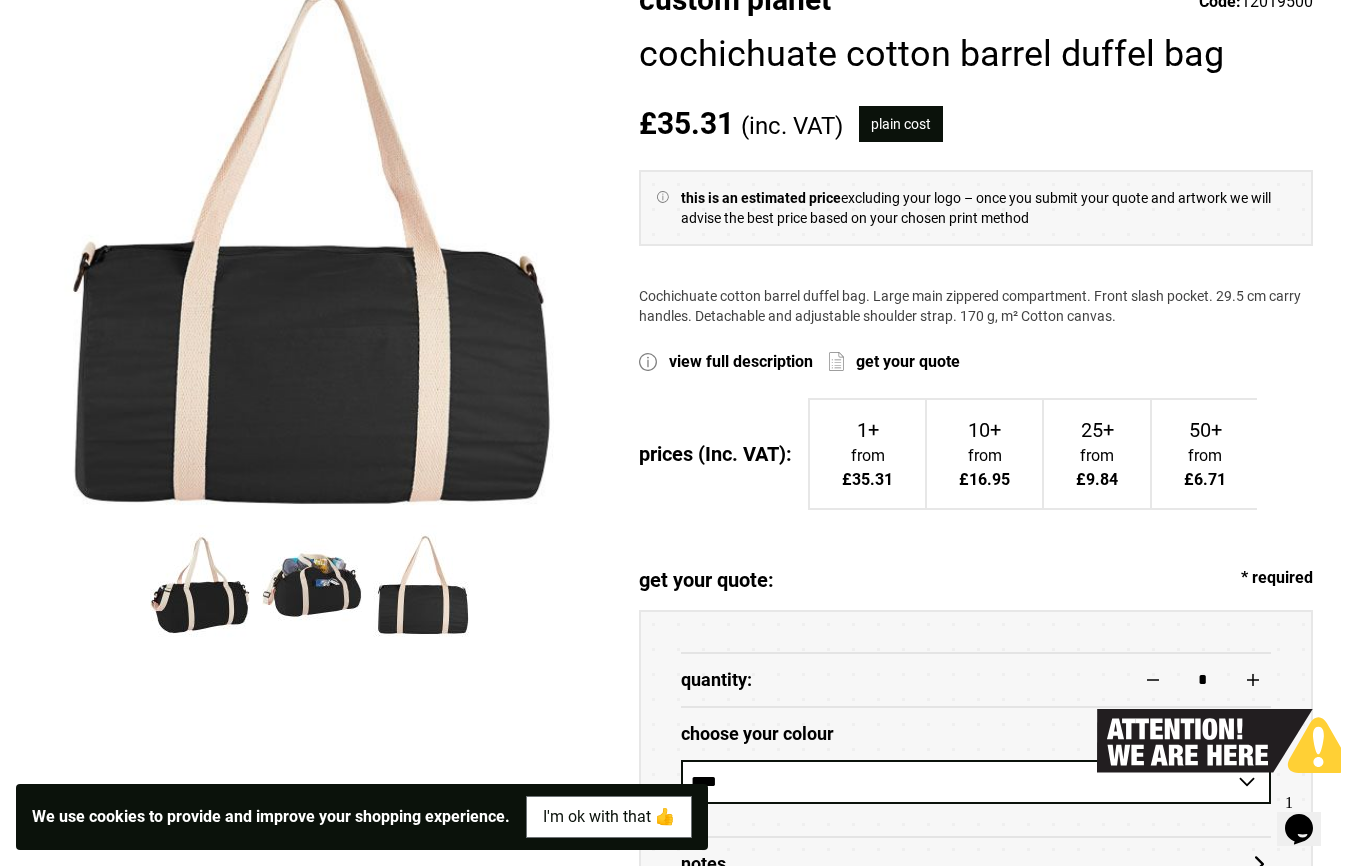 click at bounding box center (200, 585) 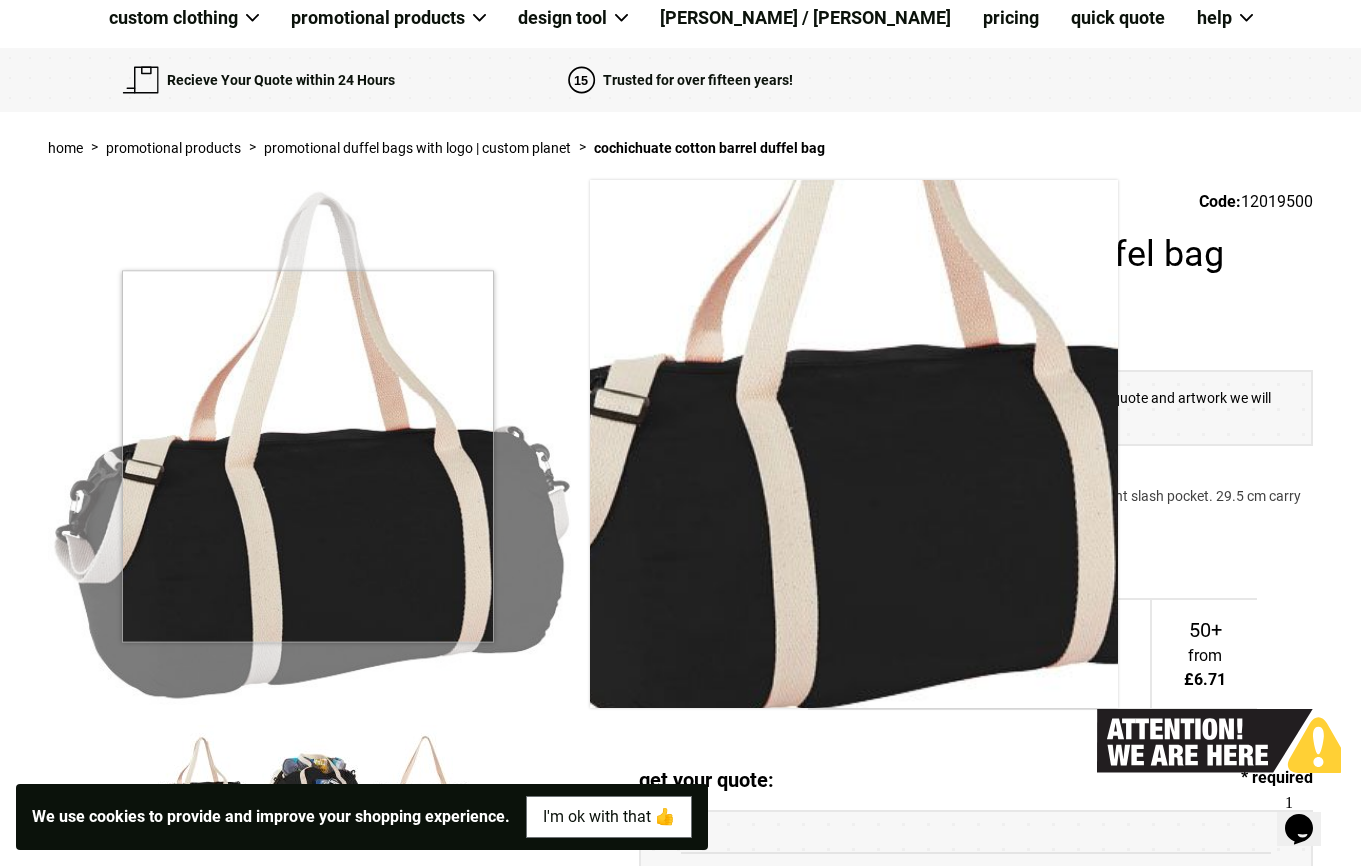 scroll, scrollTop: 0, scrollLeft: 0, axis: both 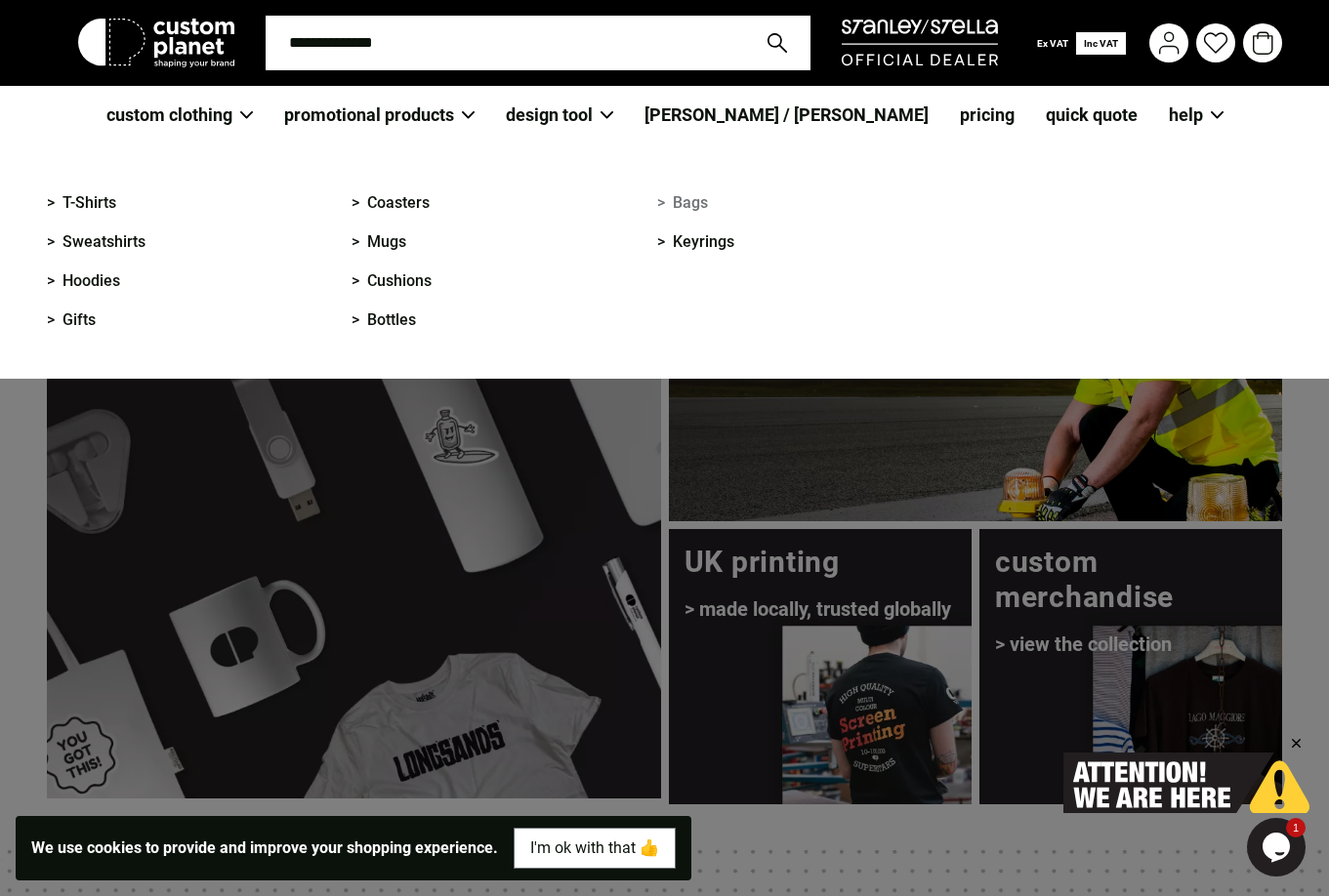 click on ">  Bags" at bounding box center [683, 203] 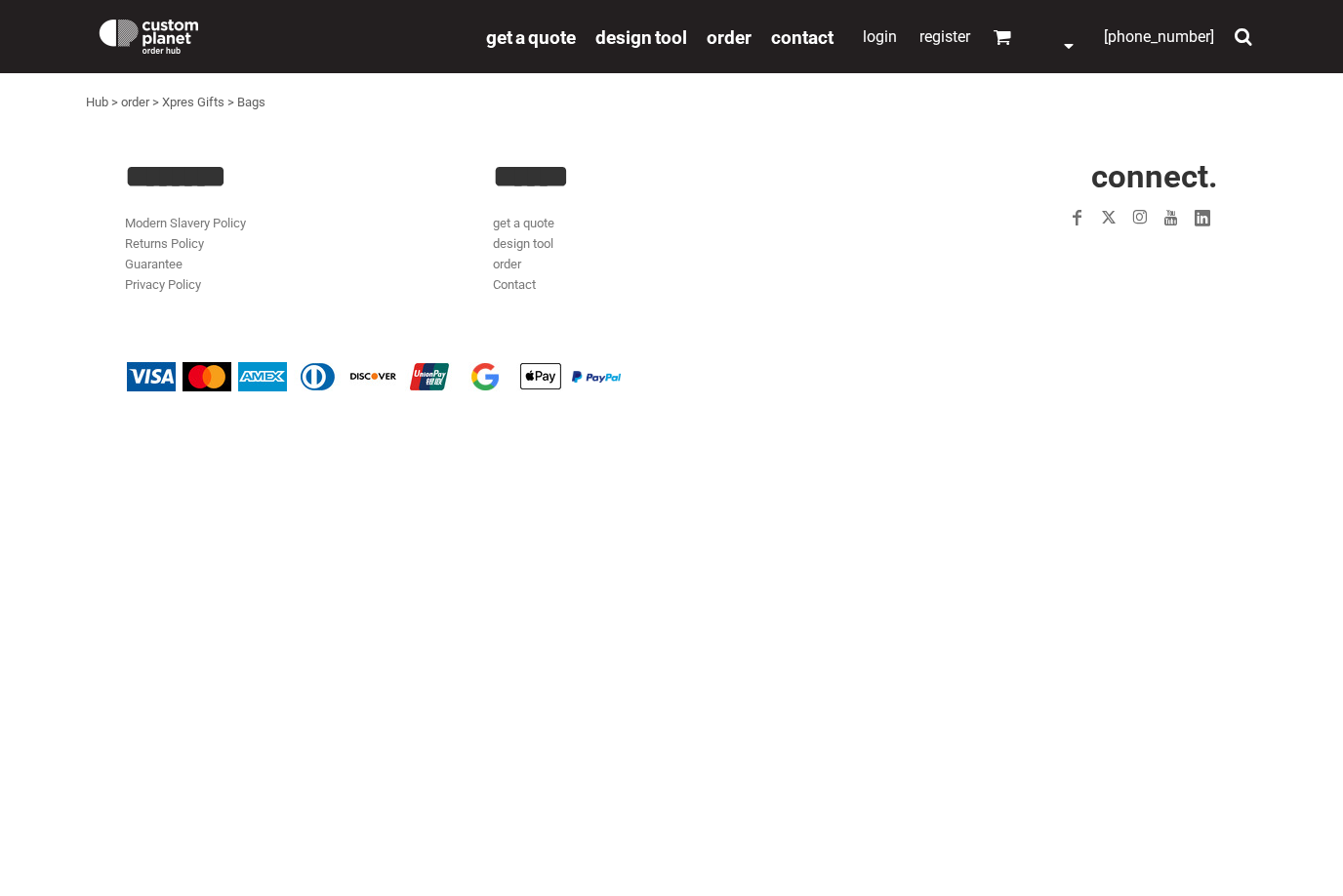 scroll, scrollTop: 0, scrollLeft: 0, axis: both 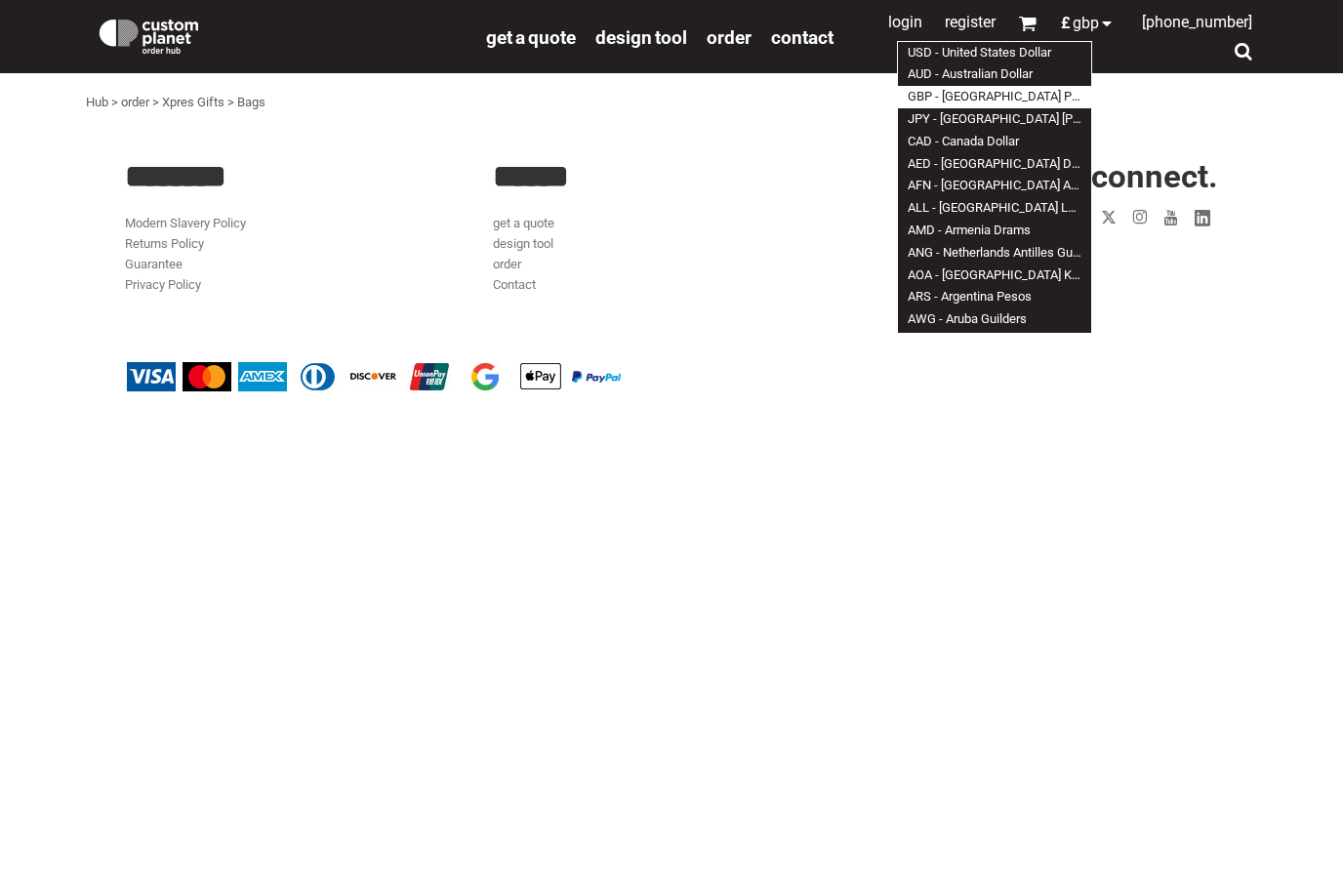 drag, startPoint x: 579, startPoint y: 147, endPoint x: 514, endPoint y: 149, distance: 65.0308 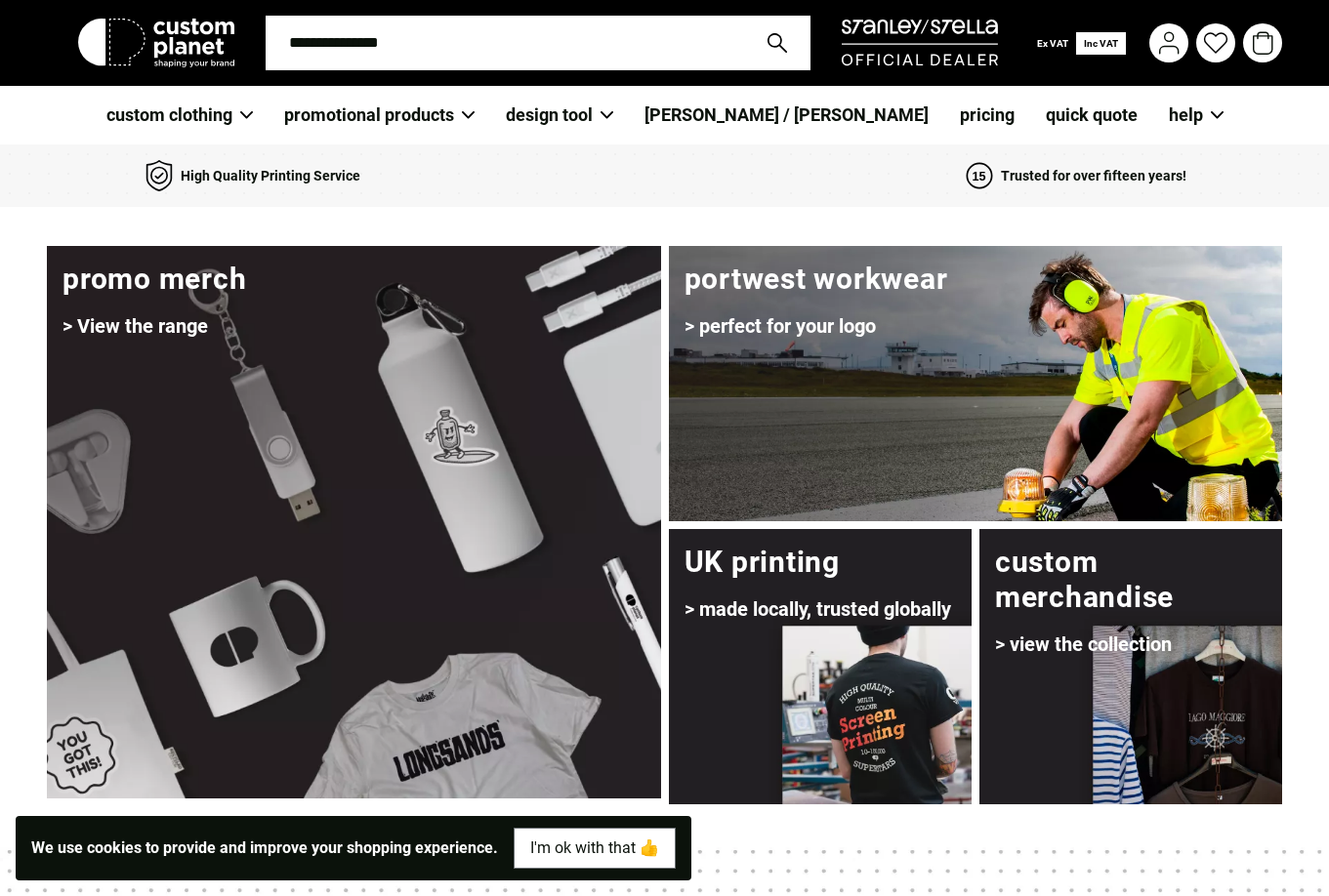scroll, scrollTop: 0, scrollLeft: 0, axis: both 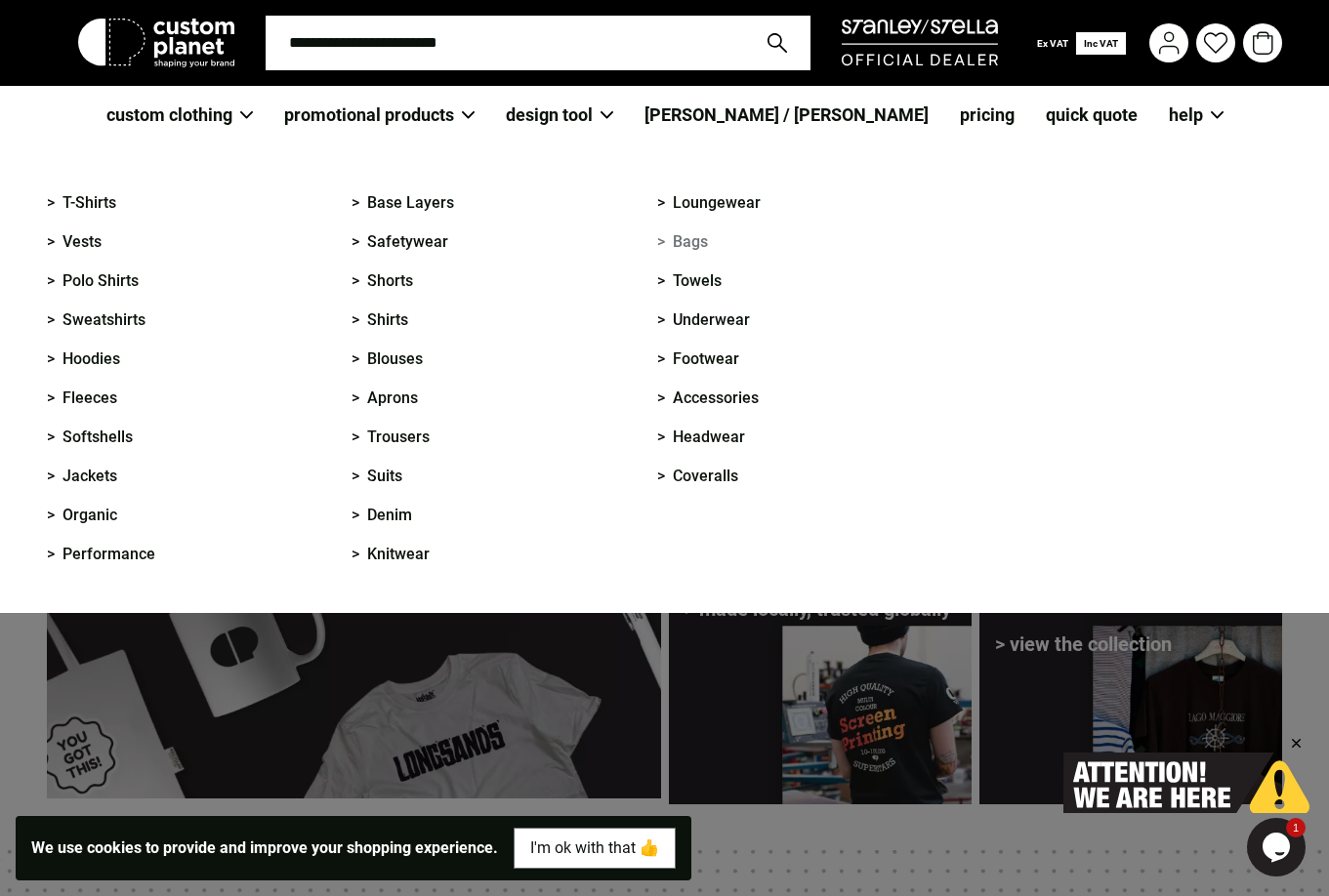 click on ">  Bags" at bounding box center [683, 242] 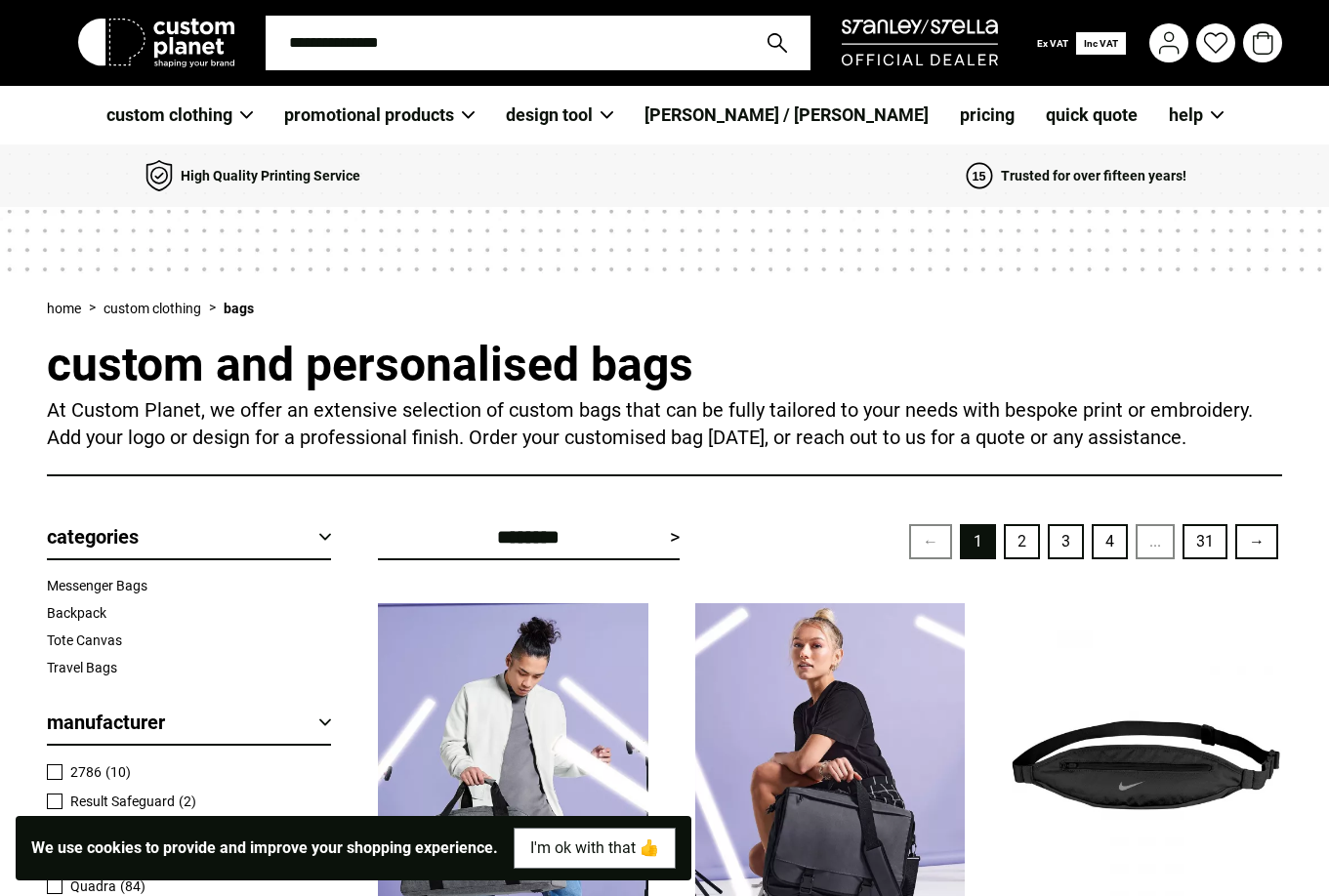 scroll, scrollTop: 0, scrollLeft: 0, axis: both 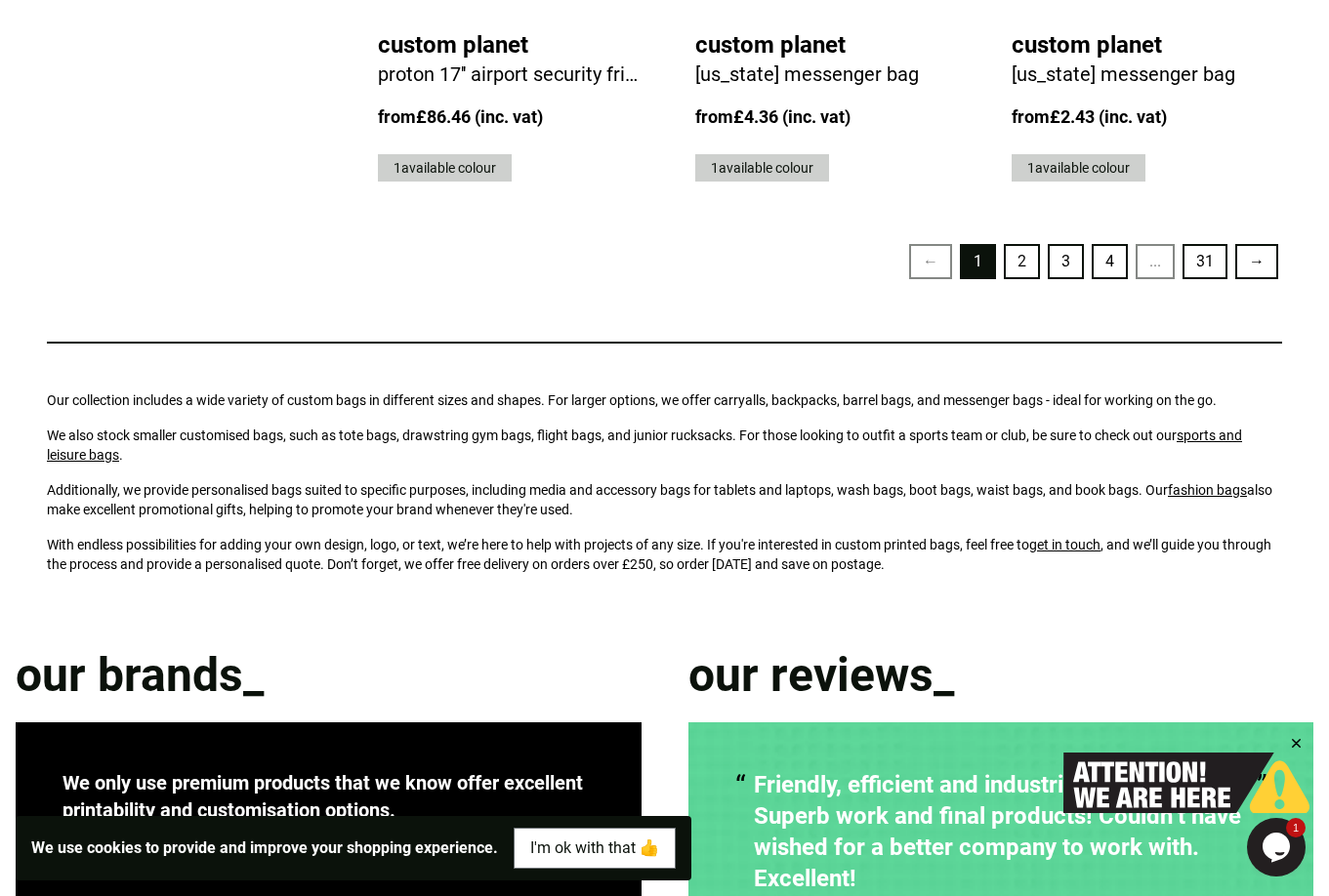 click on "2" at bounding box center (1021, 262) 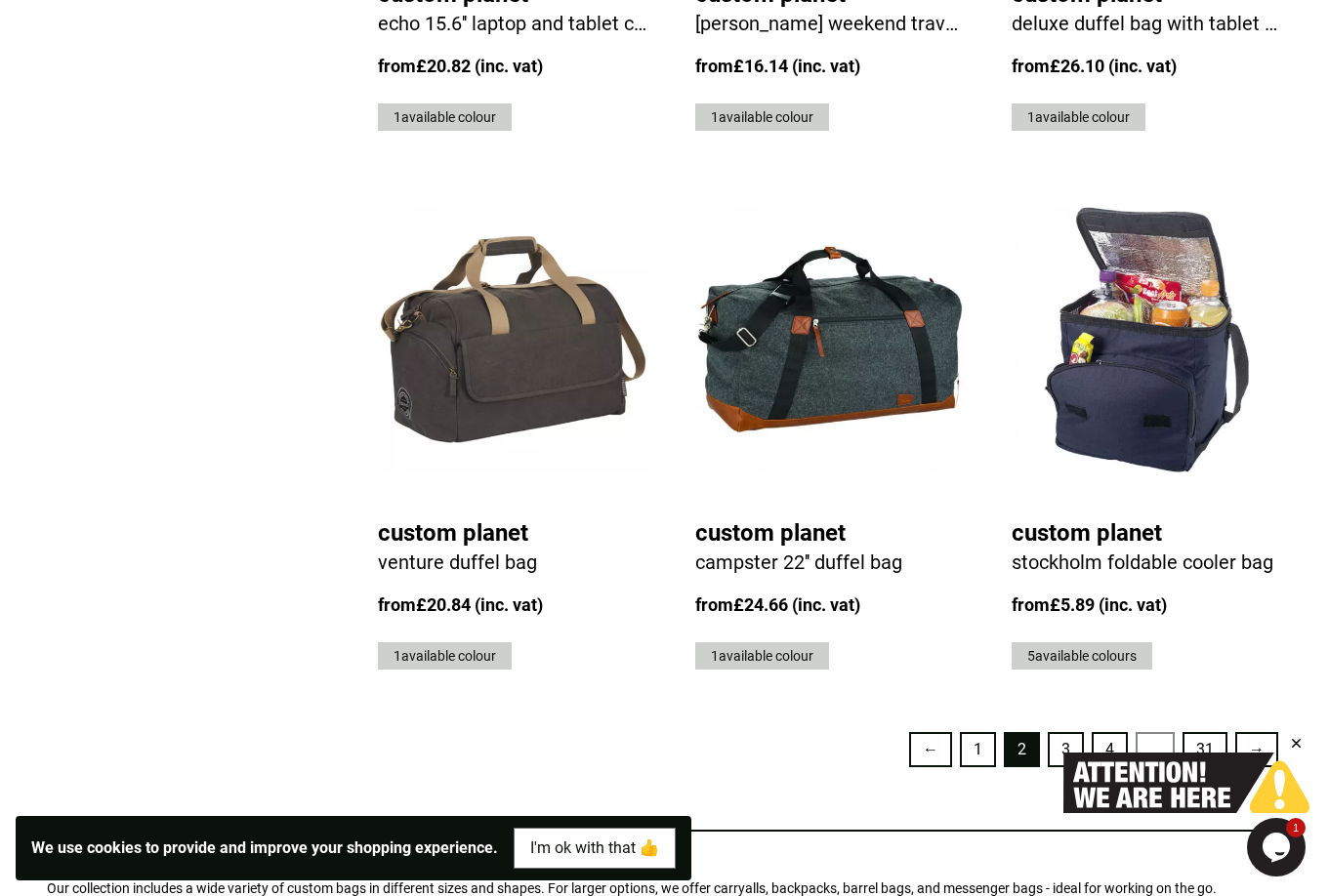 scroll, scrollTop: 4490, scrollLeft: 0, axis: vertical 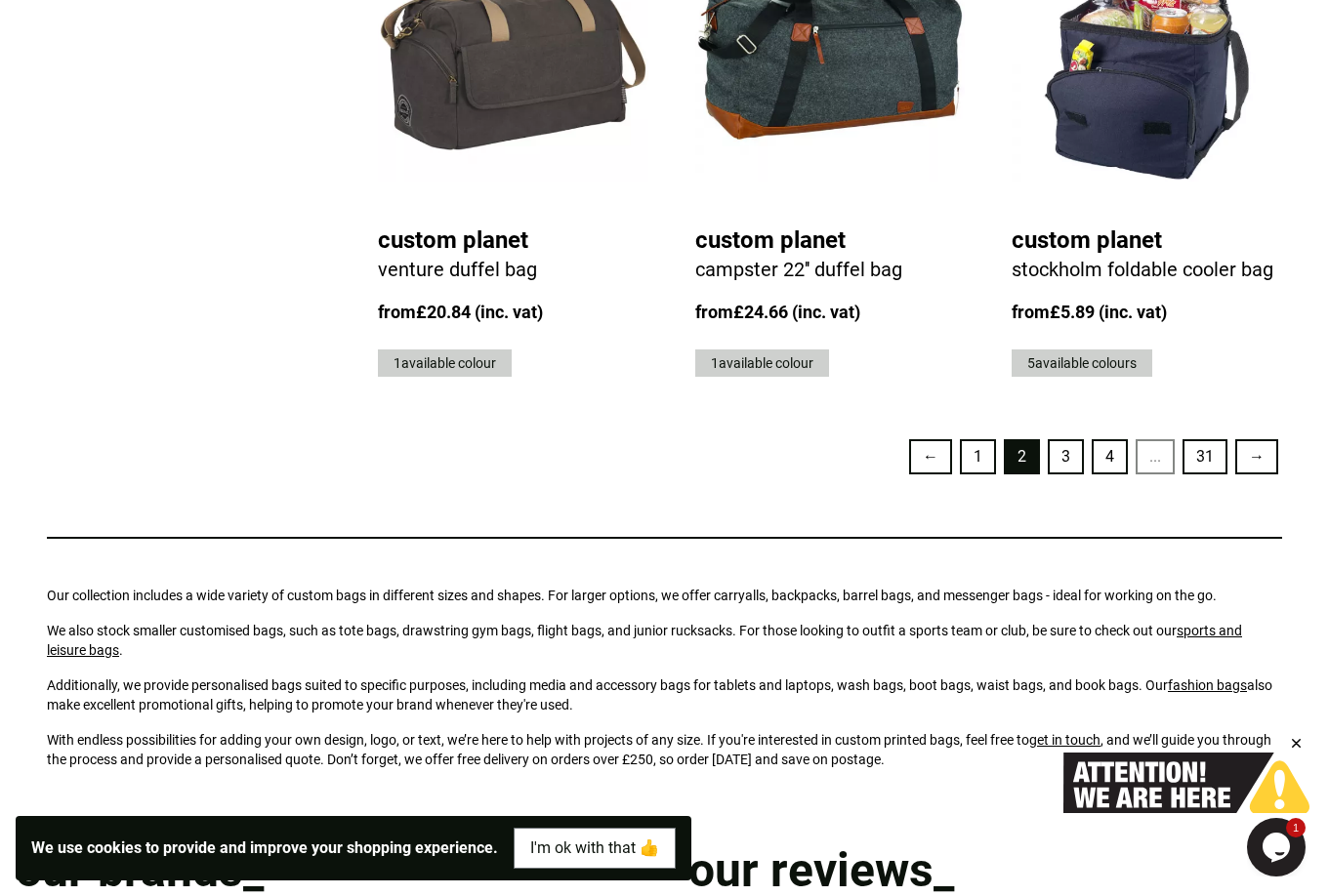 click on "3" at bounding box center [1065, 457] 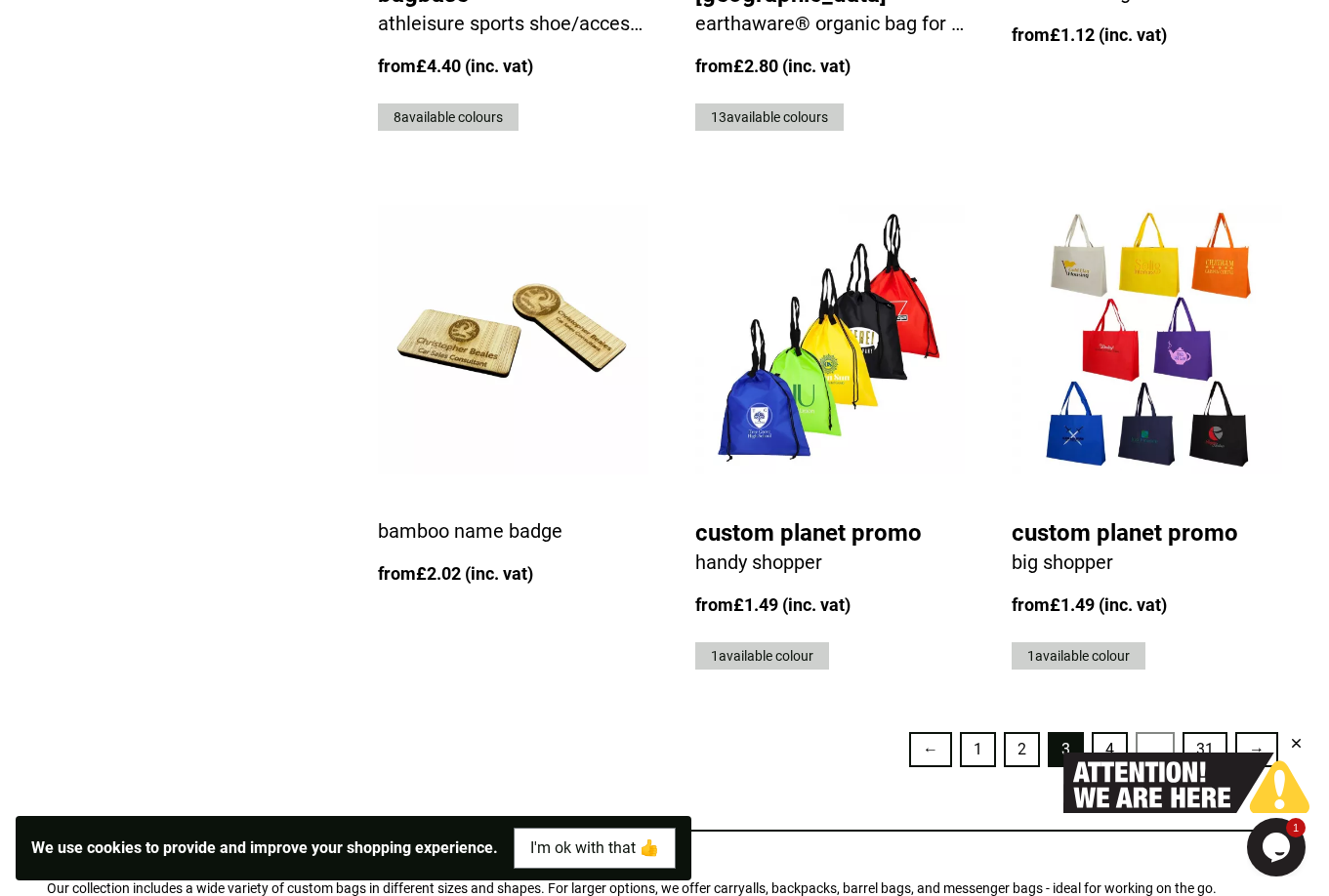 scroll, scrollTop: 4392, scrollLeft: 0, axis: vertical 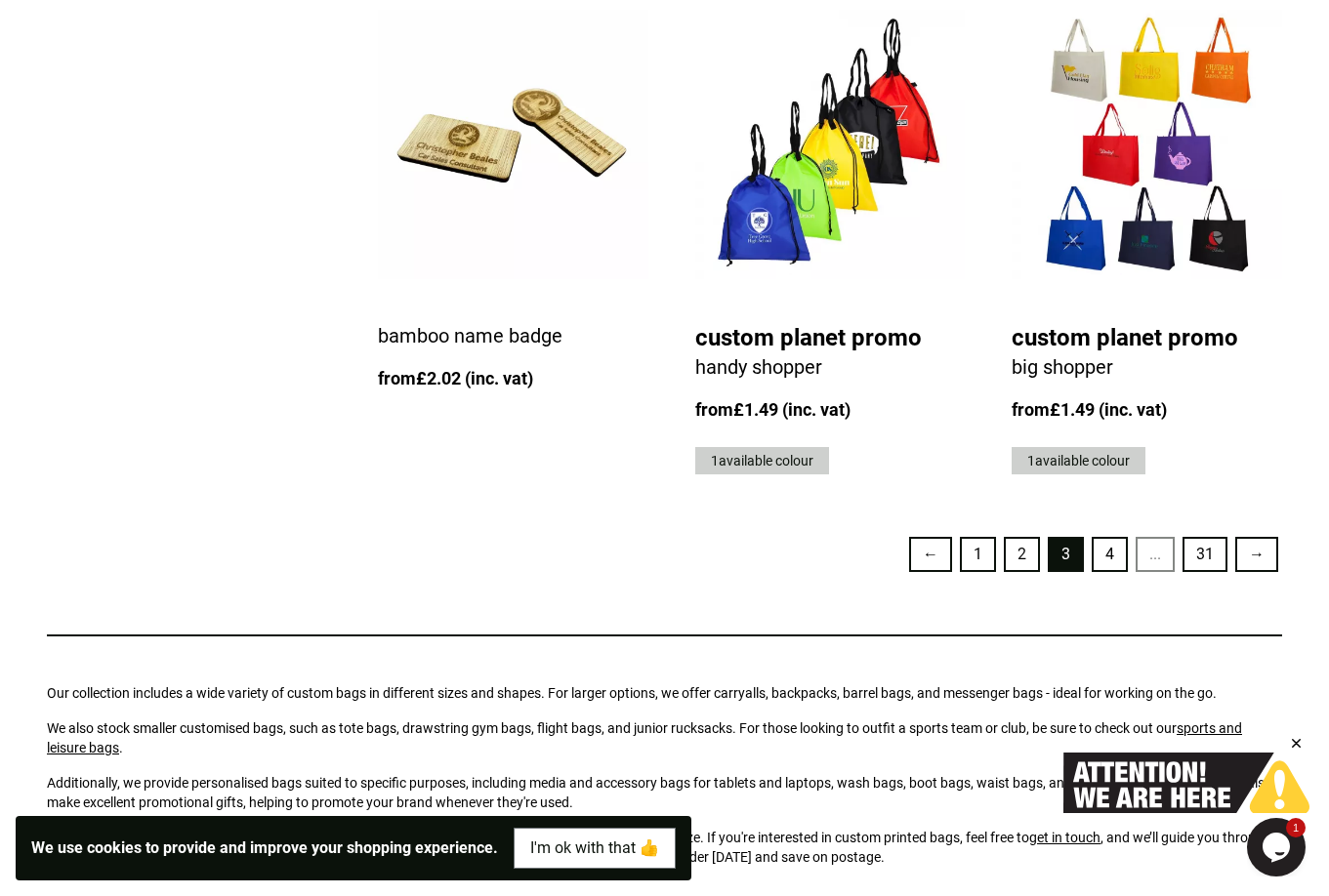 click on "4" at bounding box center (1109, 554) 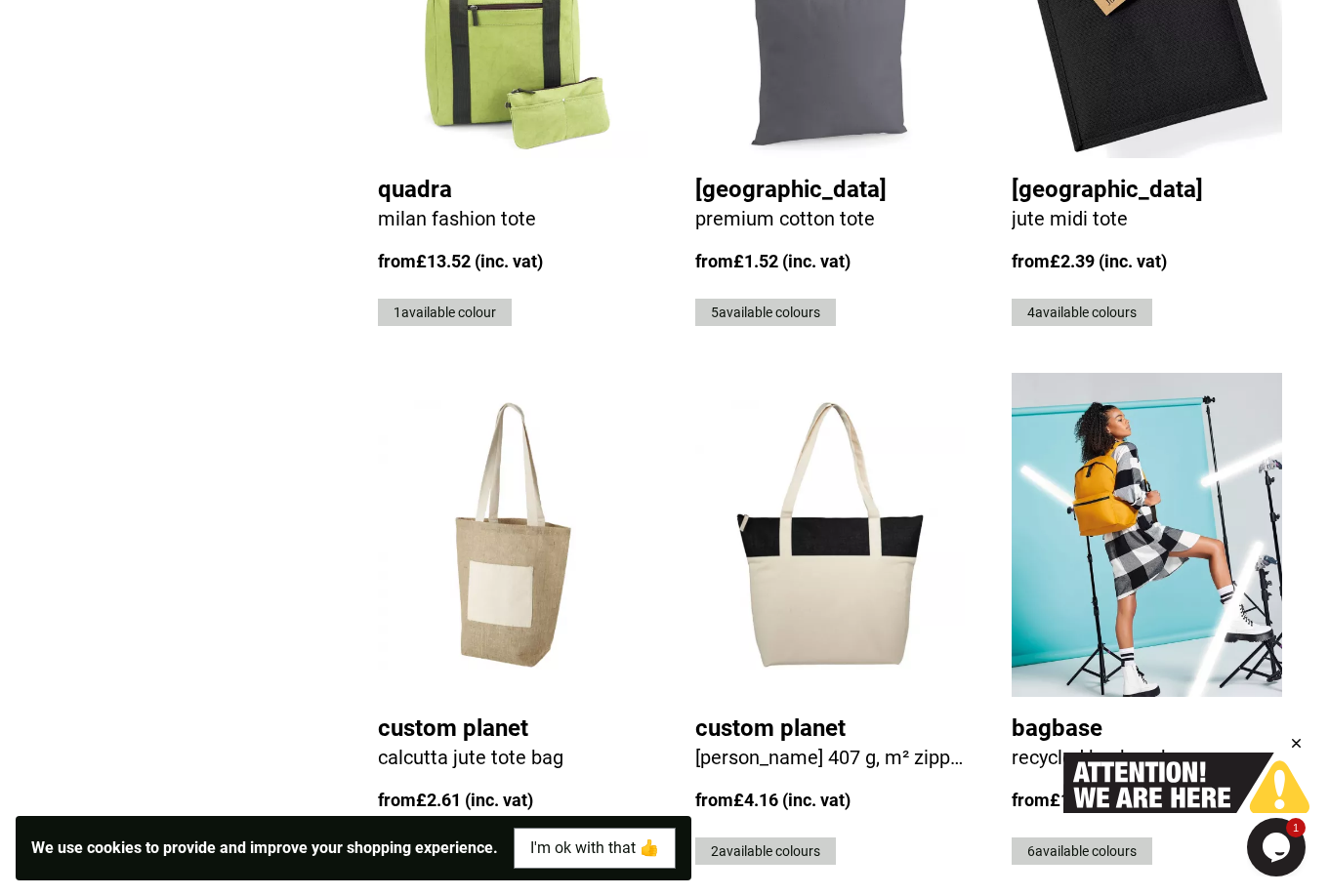 scroll, scrollTop: 4587, scrollLeft: 0, axis: vertical 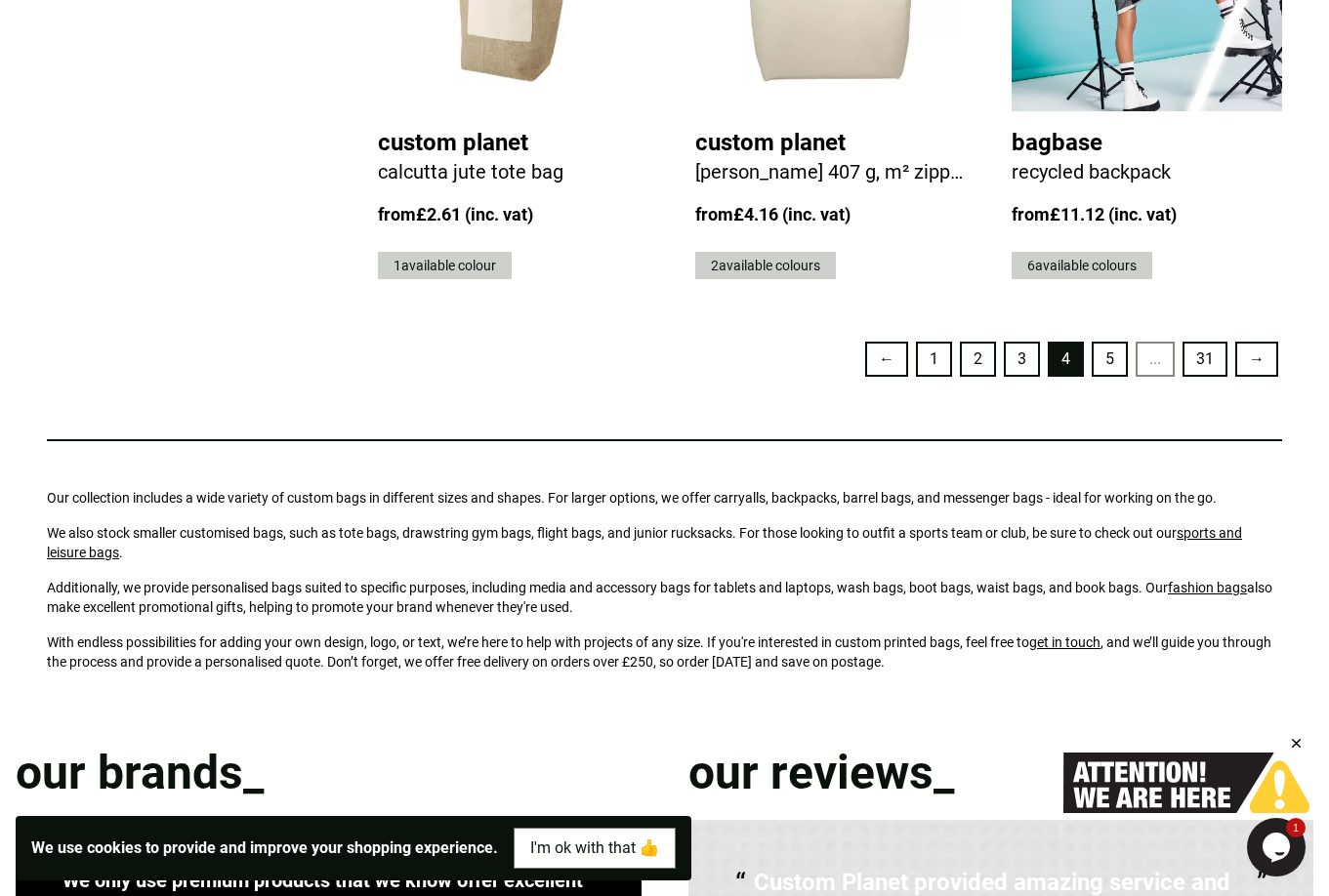 click on "5" at bounding box center [1109, 359] 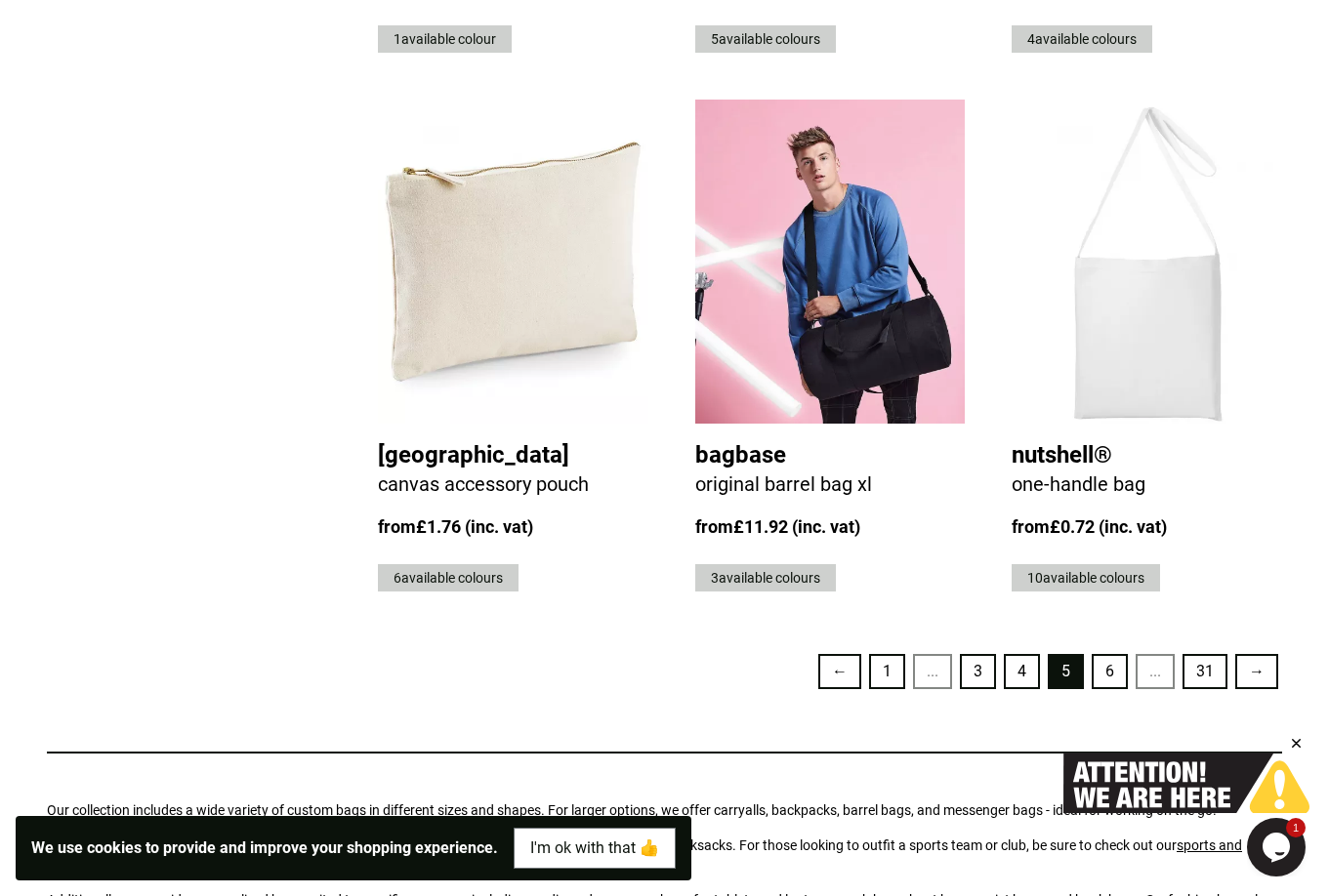 scroll, scrollTop: 4587, scrollLeft: 0, axis: vertical 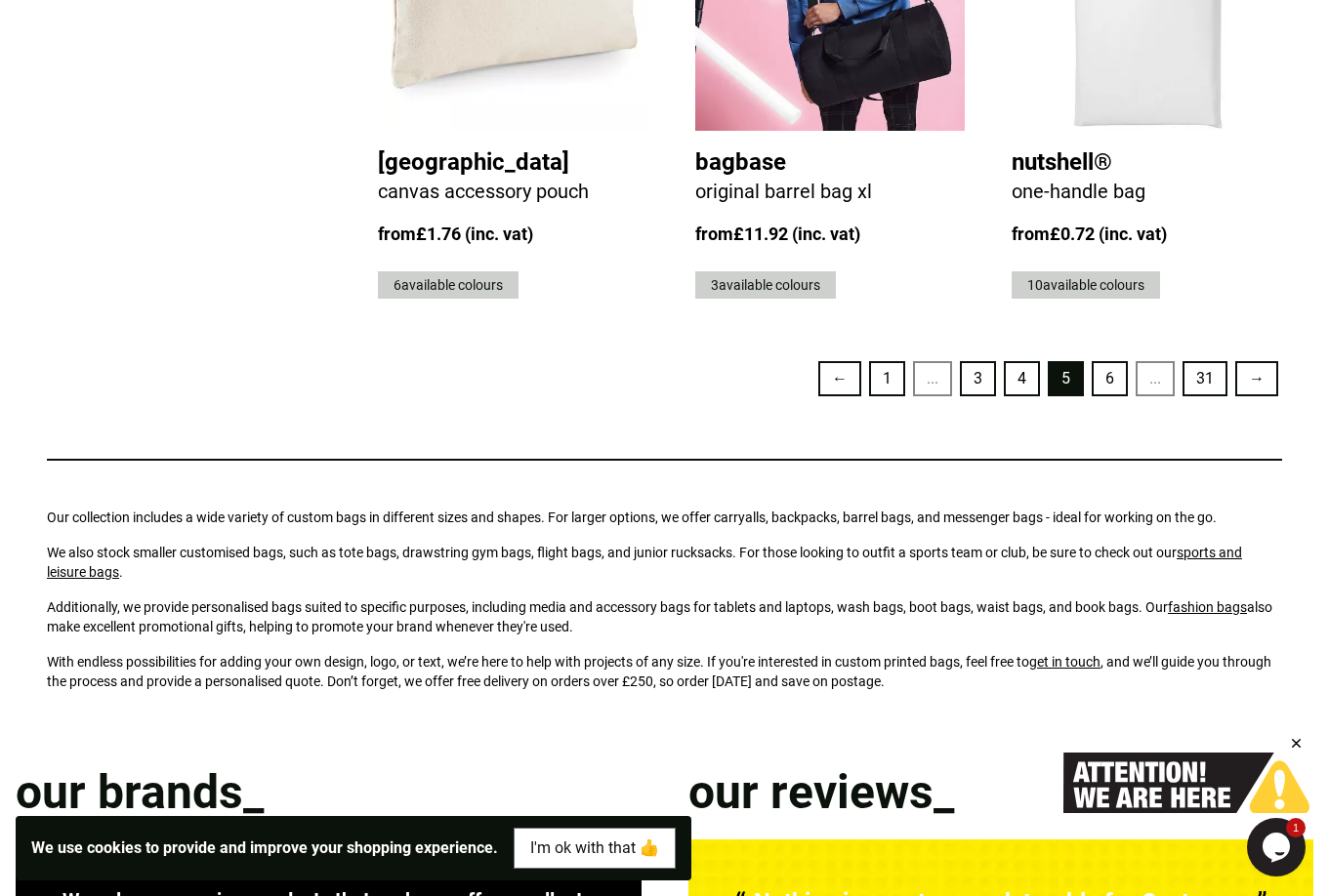 click on "6" at bounding box center (1109, 379) 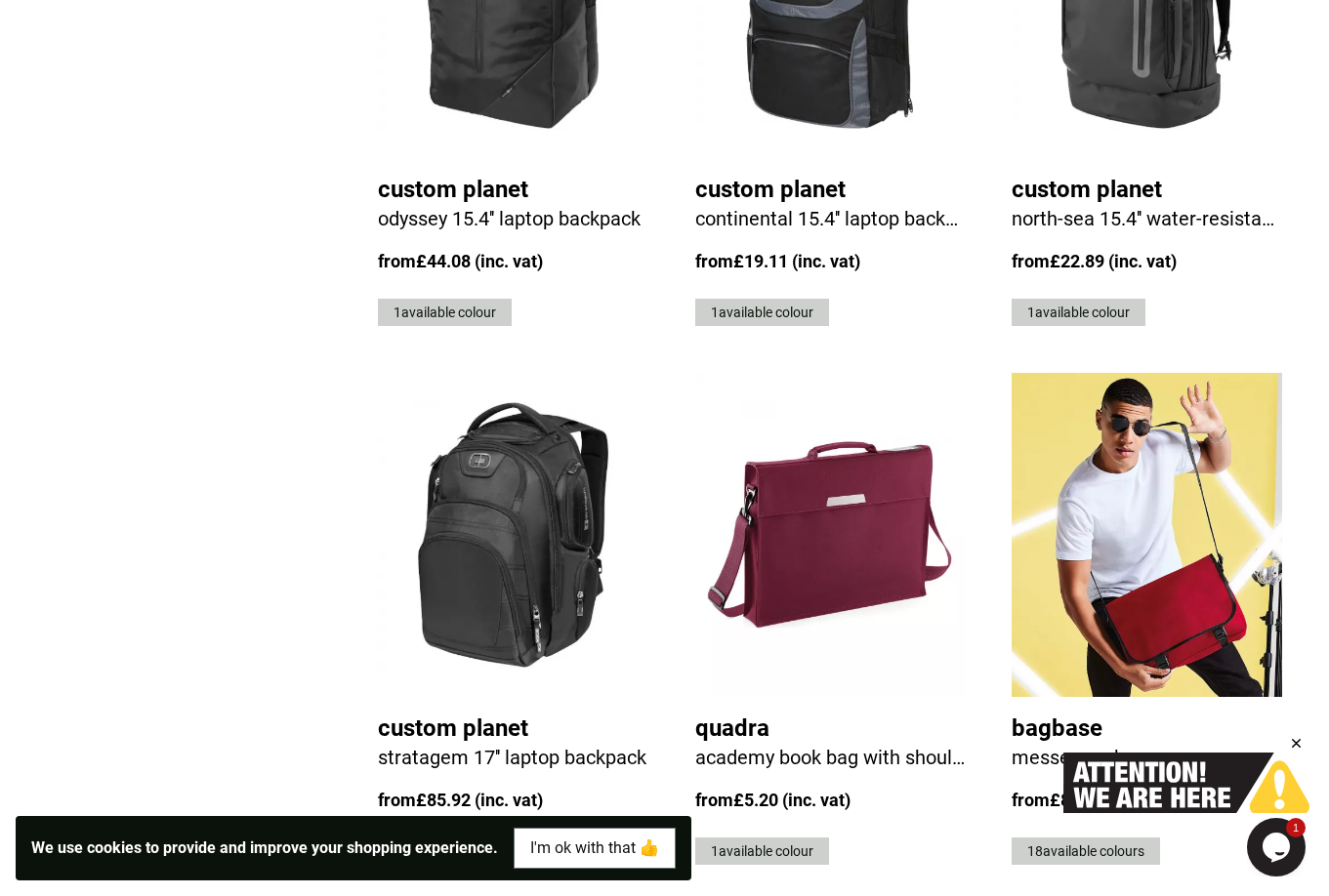scroll, scrollTop: 4490, scrollLeft: 0, axis: vertical 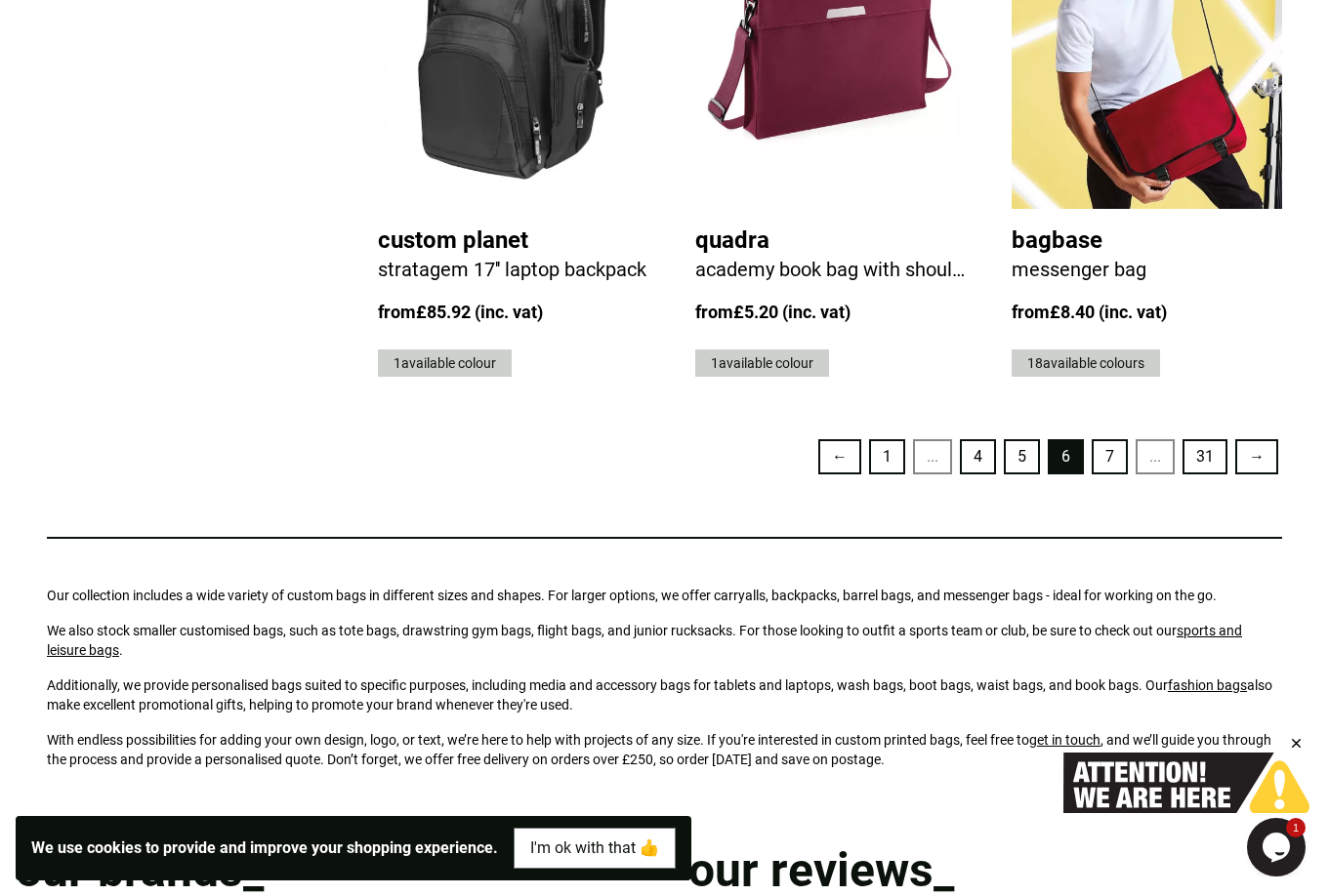 click on "7" at bounding box center [1109, 457] 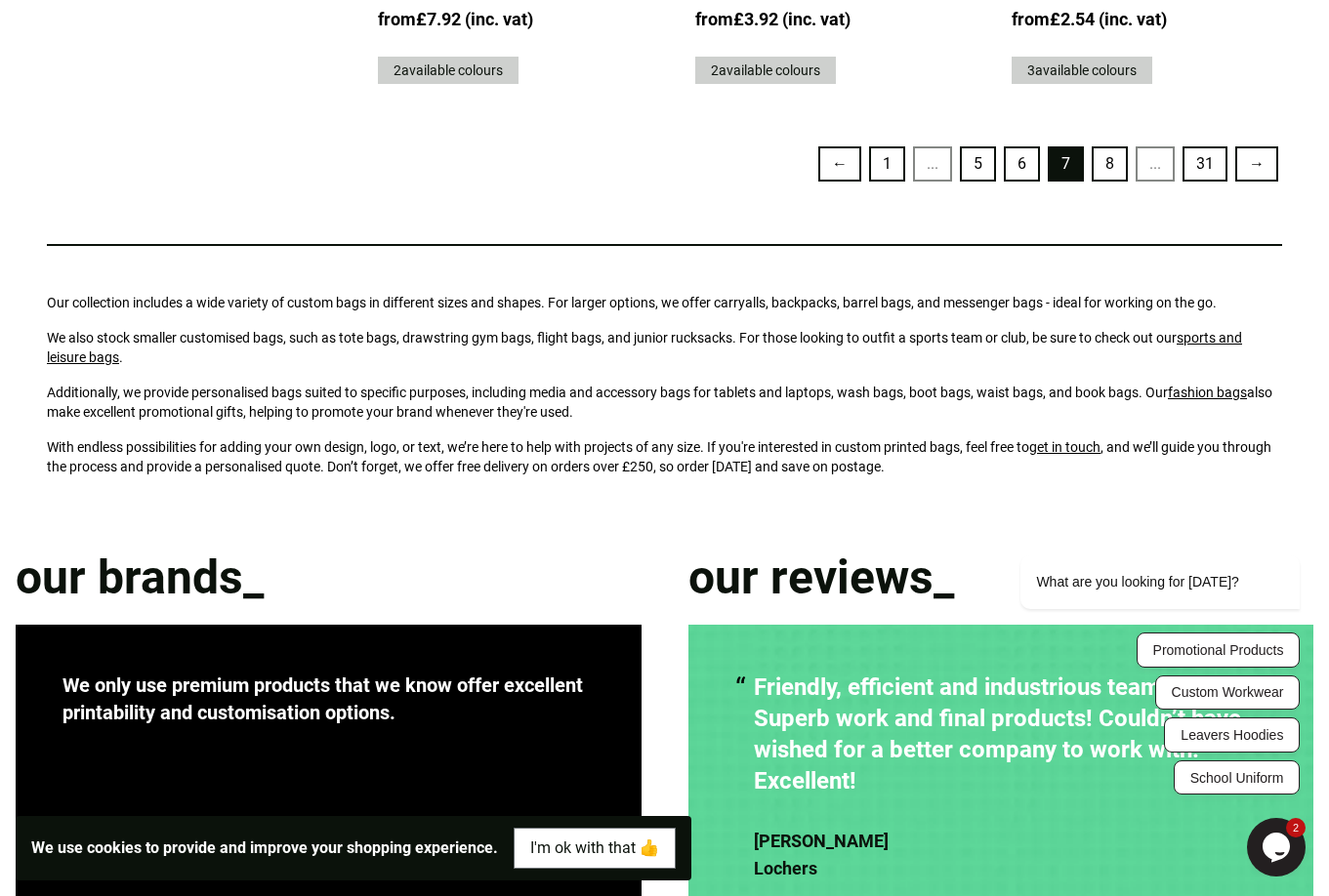 scroll, scrollTop: 4685, scrollLeft: 0, axis: vertical 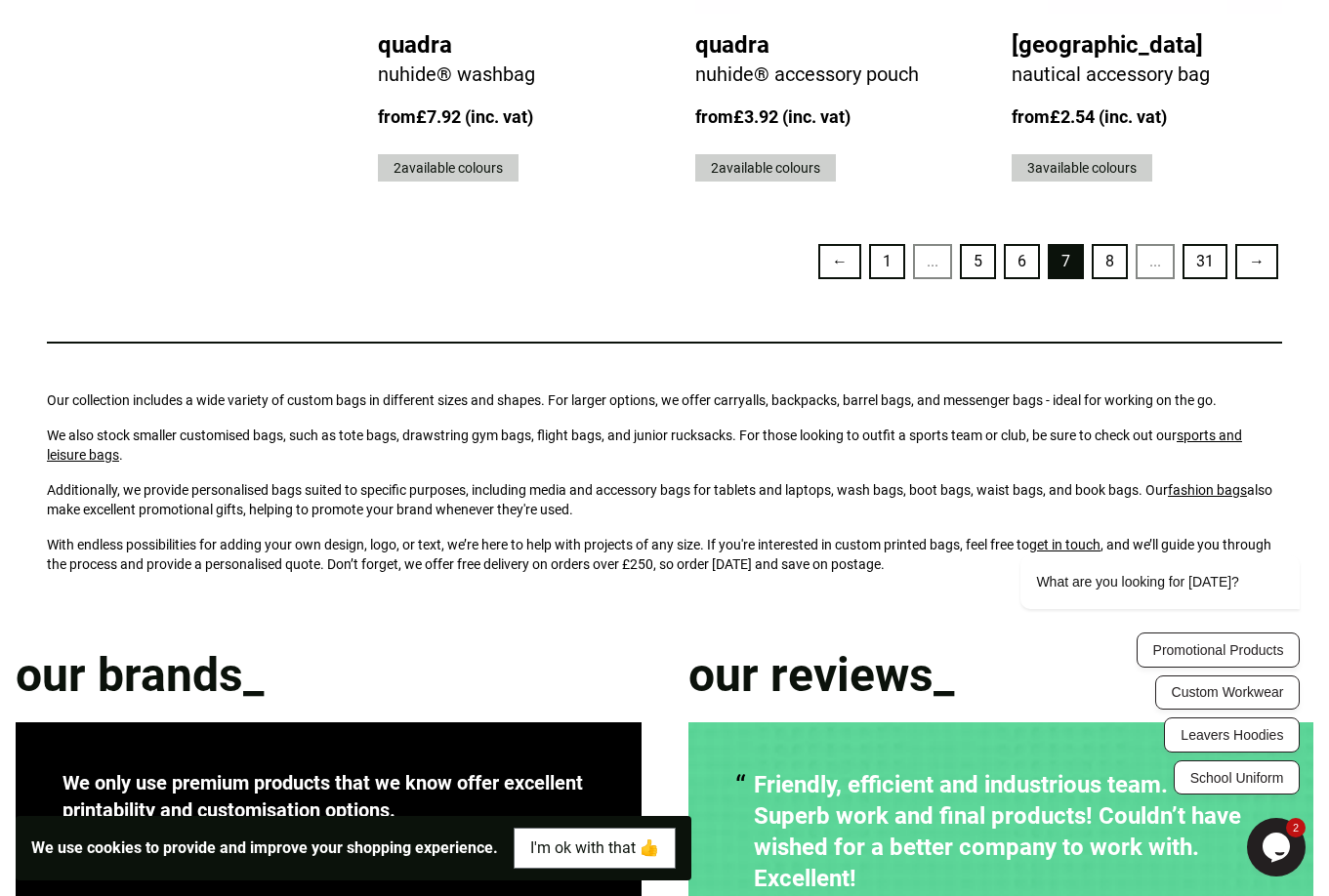 click on "8" at bounding box center (1109, 262) 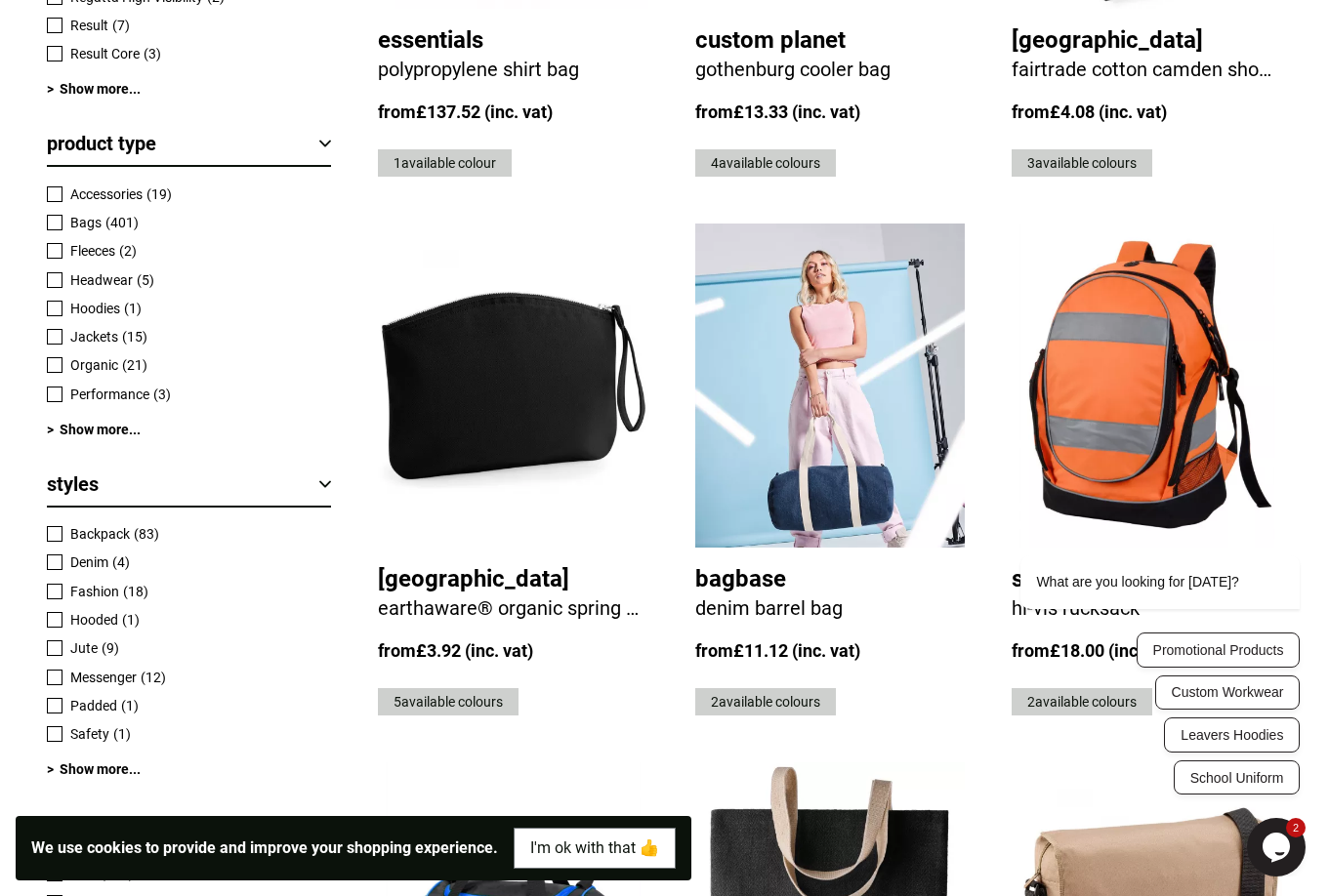 scroll, scrollTop: 0, scrollLeft: 0, axis: both 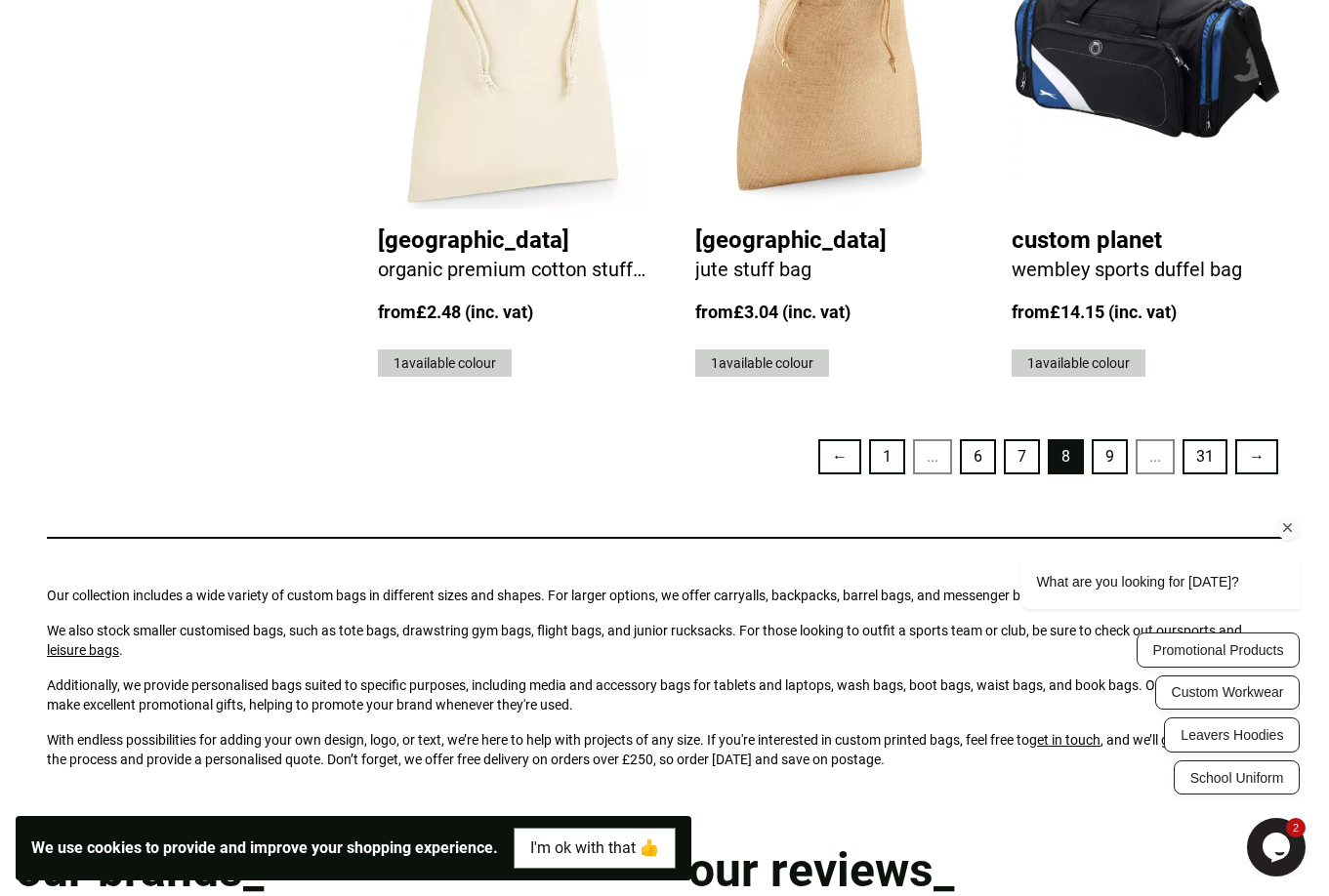 click on "What are you looking for today? Promotional Products Custom Workwear Leavers Hoodies School Uniform" at bounding box center (1134, 590) 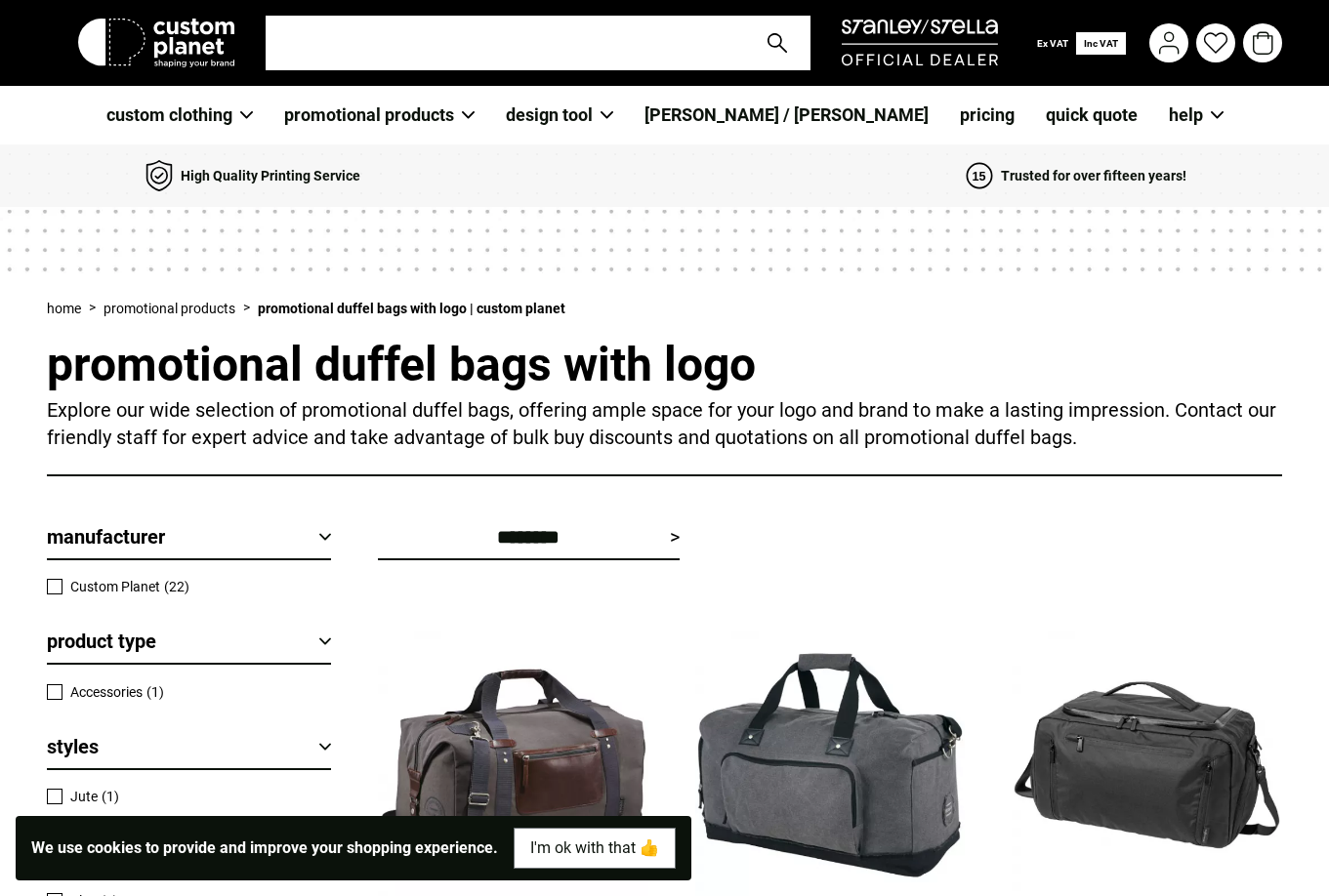 scroll, scrollTop: 586, scrollLeft: 0, axis: vertical 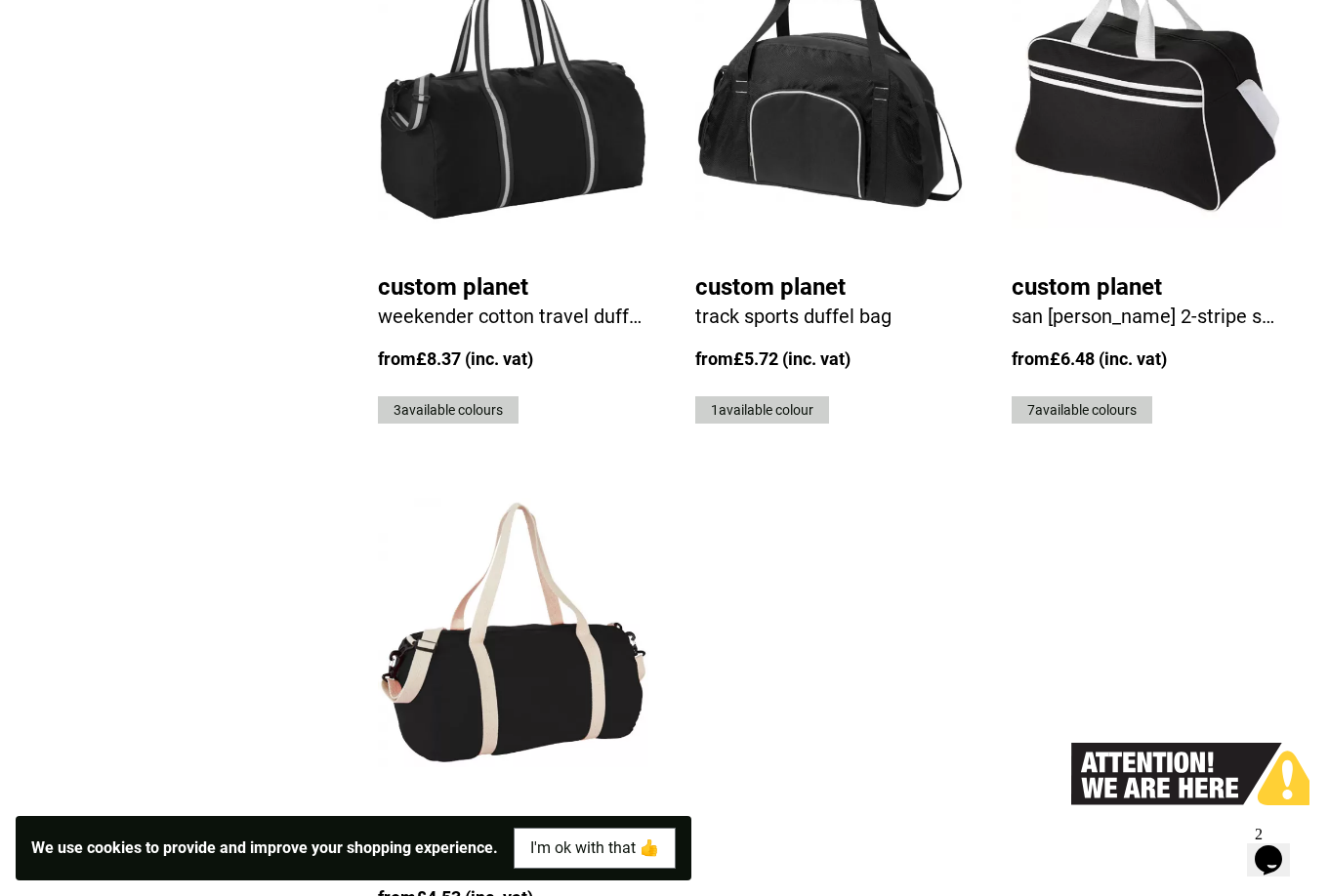 click at bounding box center [513, 94] 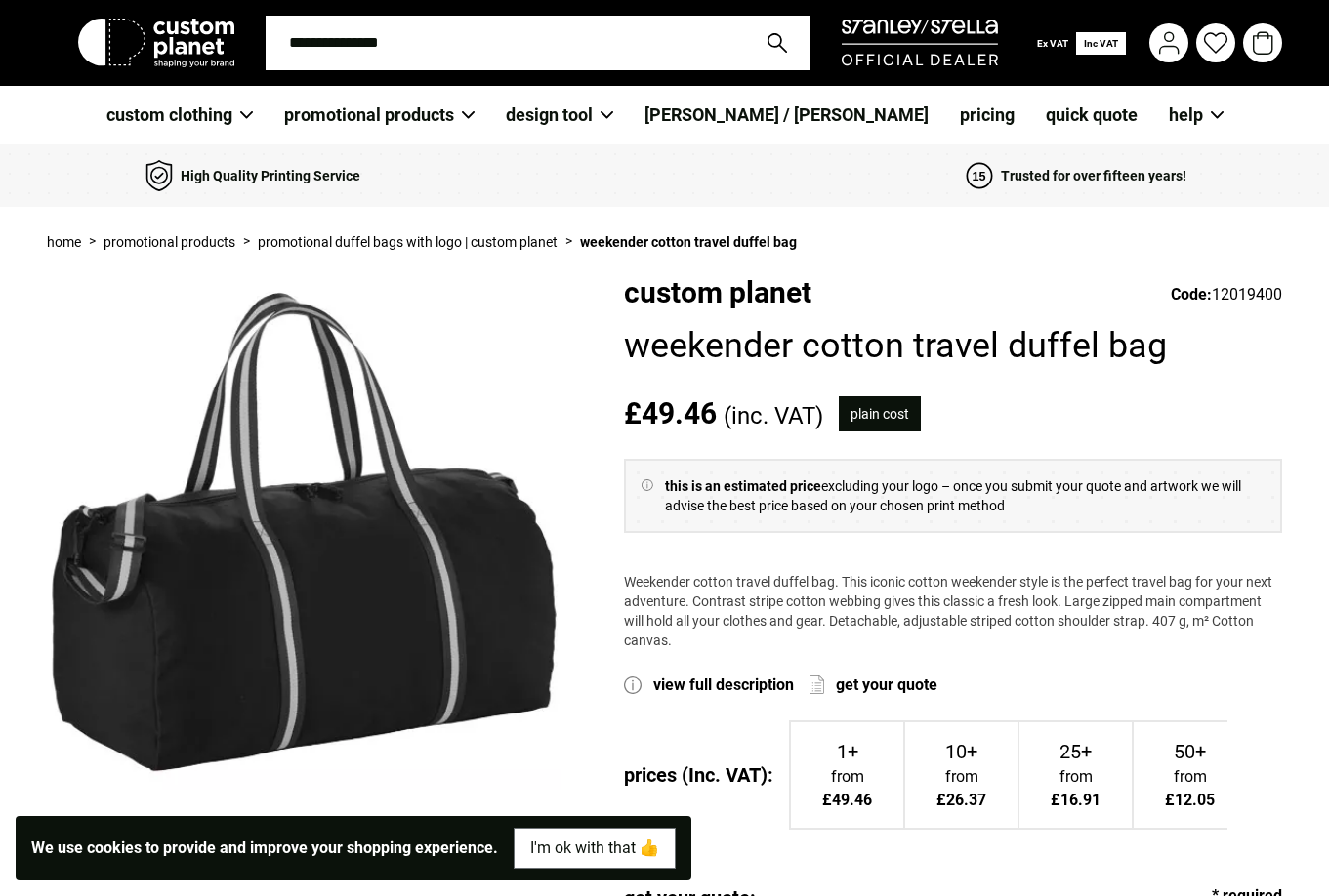 scroll, scrollTop: 0, scrollLeft: 0, axis: both 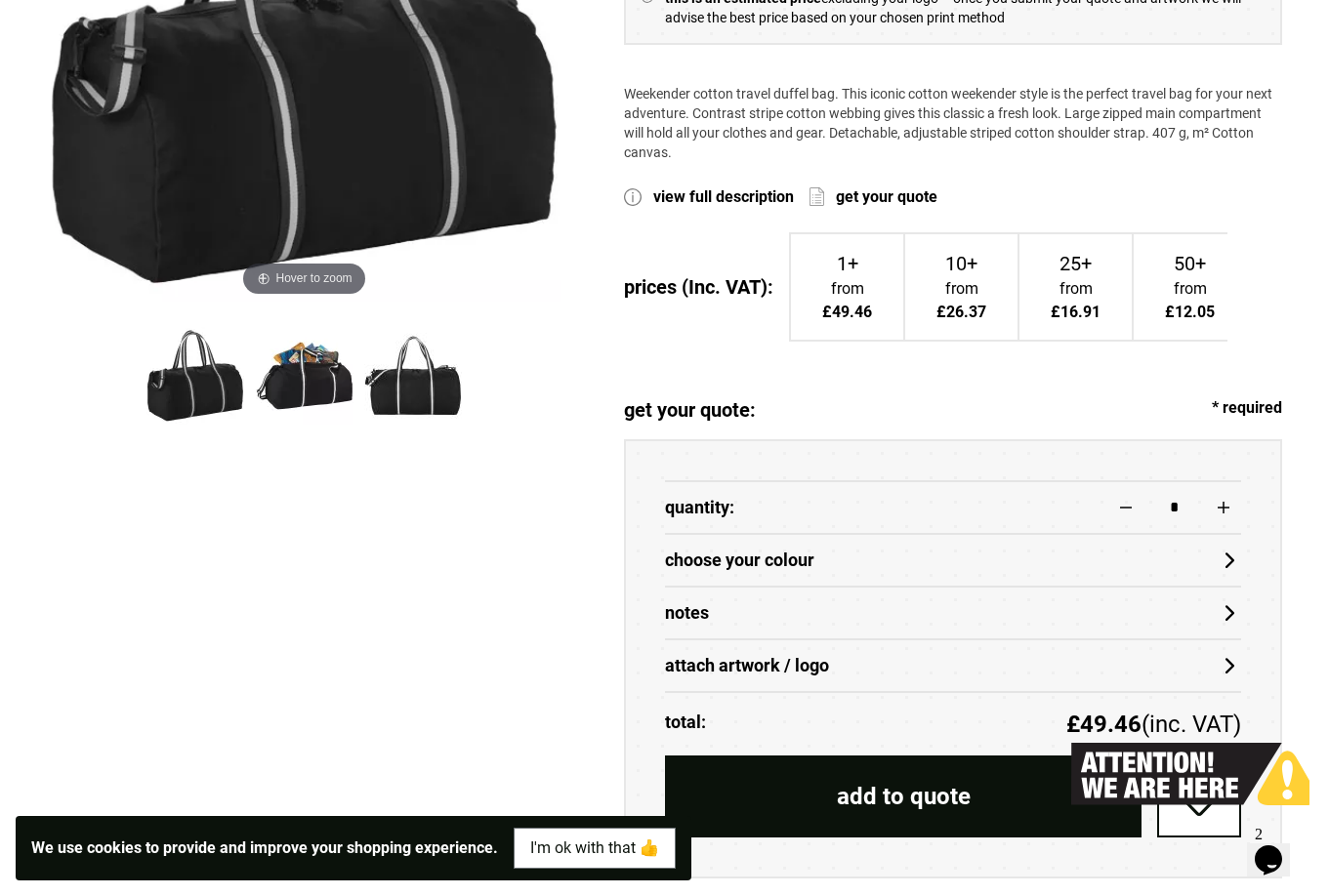 click on "choose your colour" at bounding box center [953, 560] 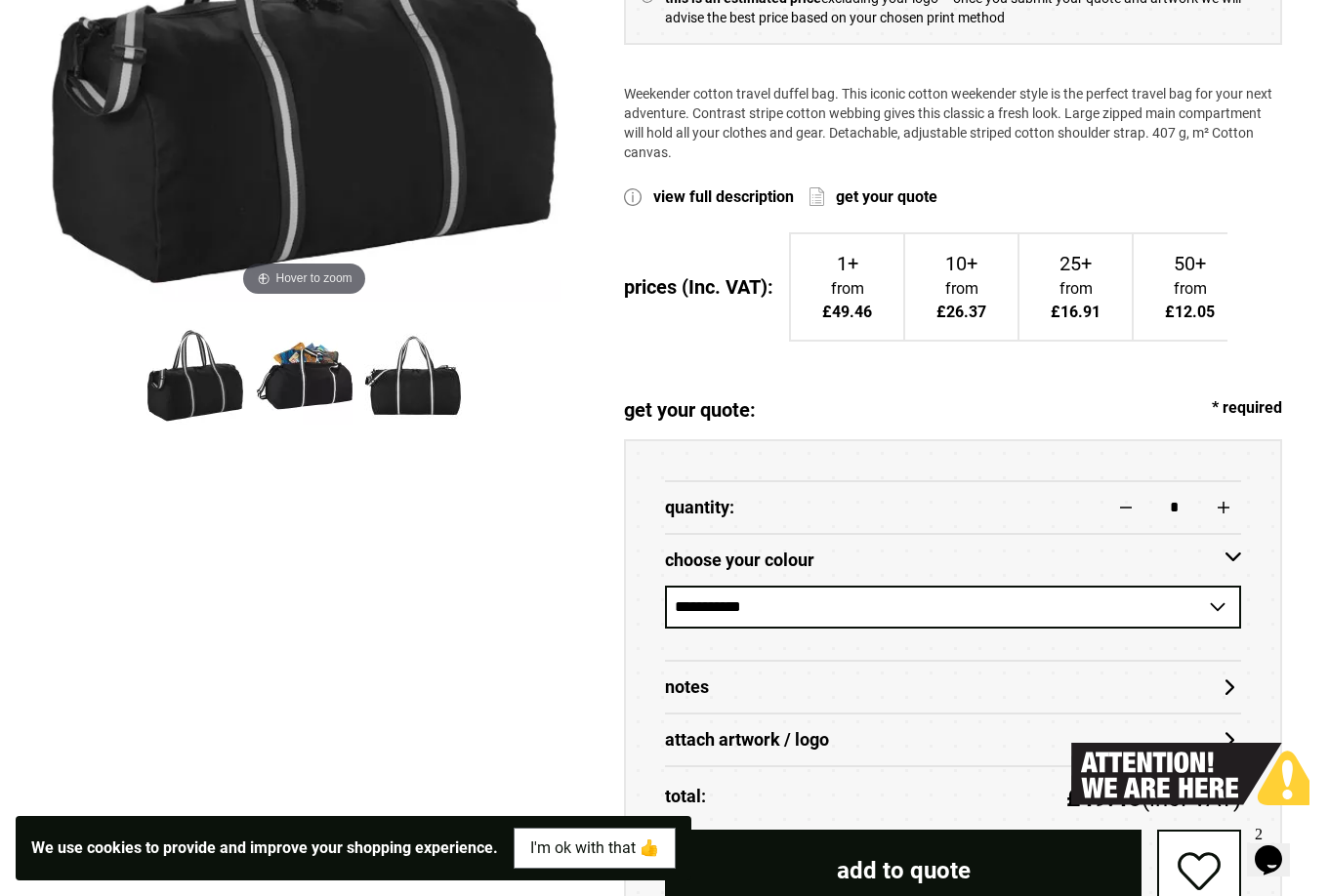 click on "**********" at bounding box center [953, 607] 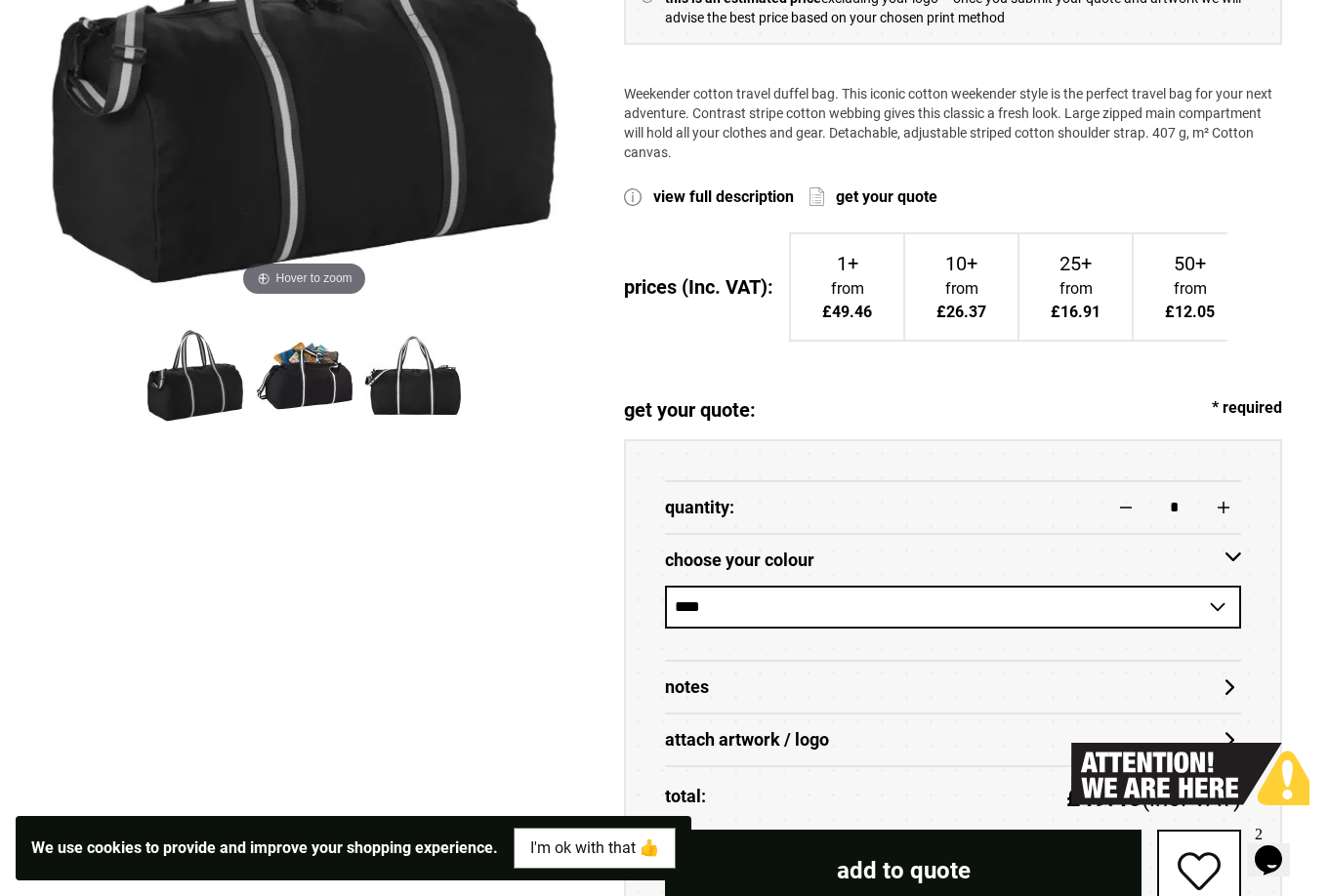 click on "**********" at bounding box center (953, 607) 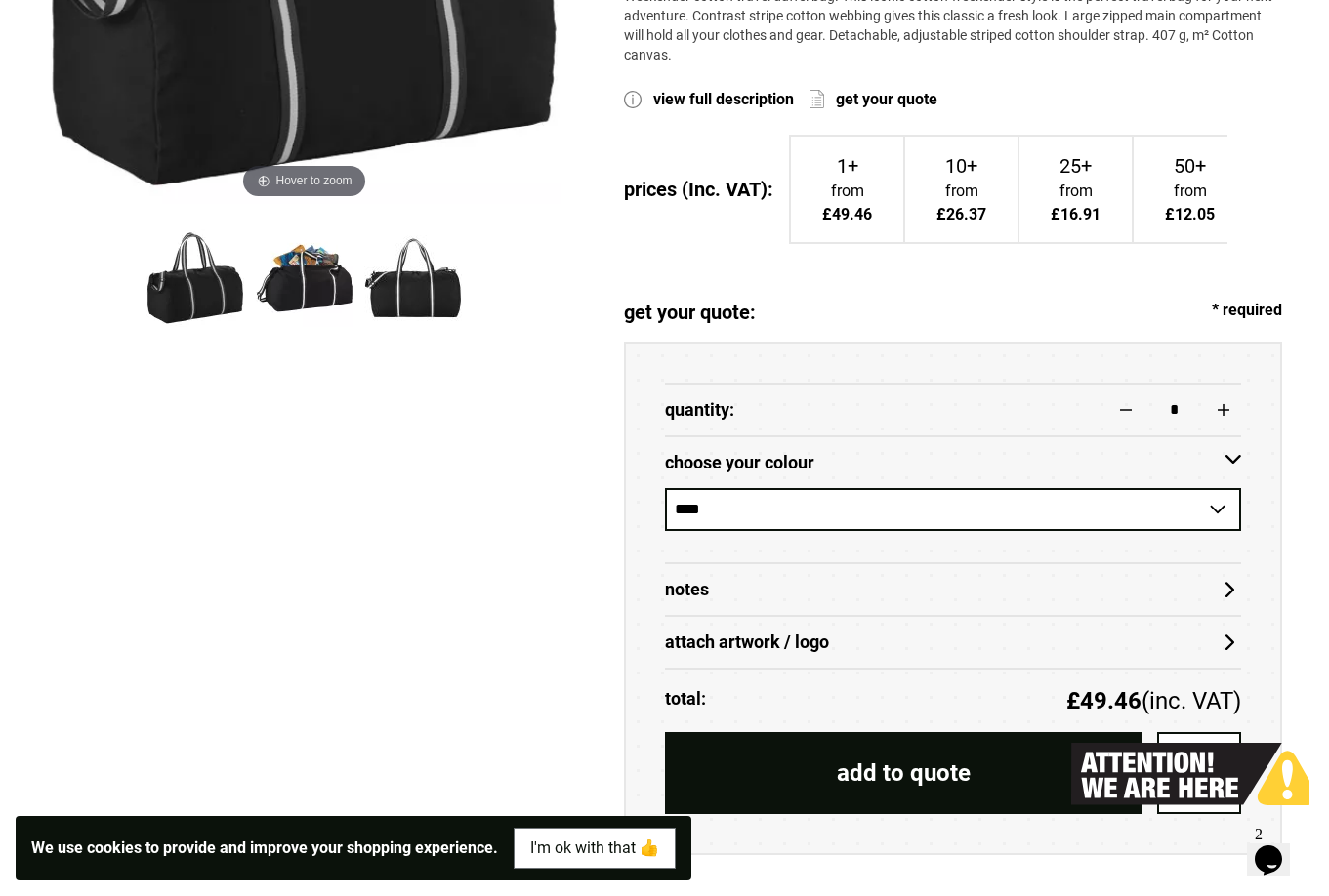 drag, startPoint x: 752, startPoint y: 634, endPoint x: 772, endPoint y: 592, distance: 46.518813 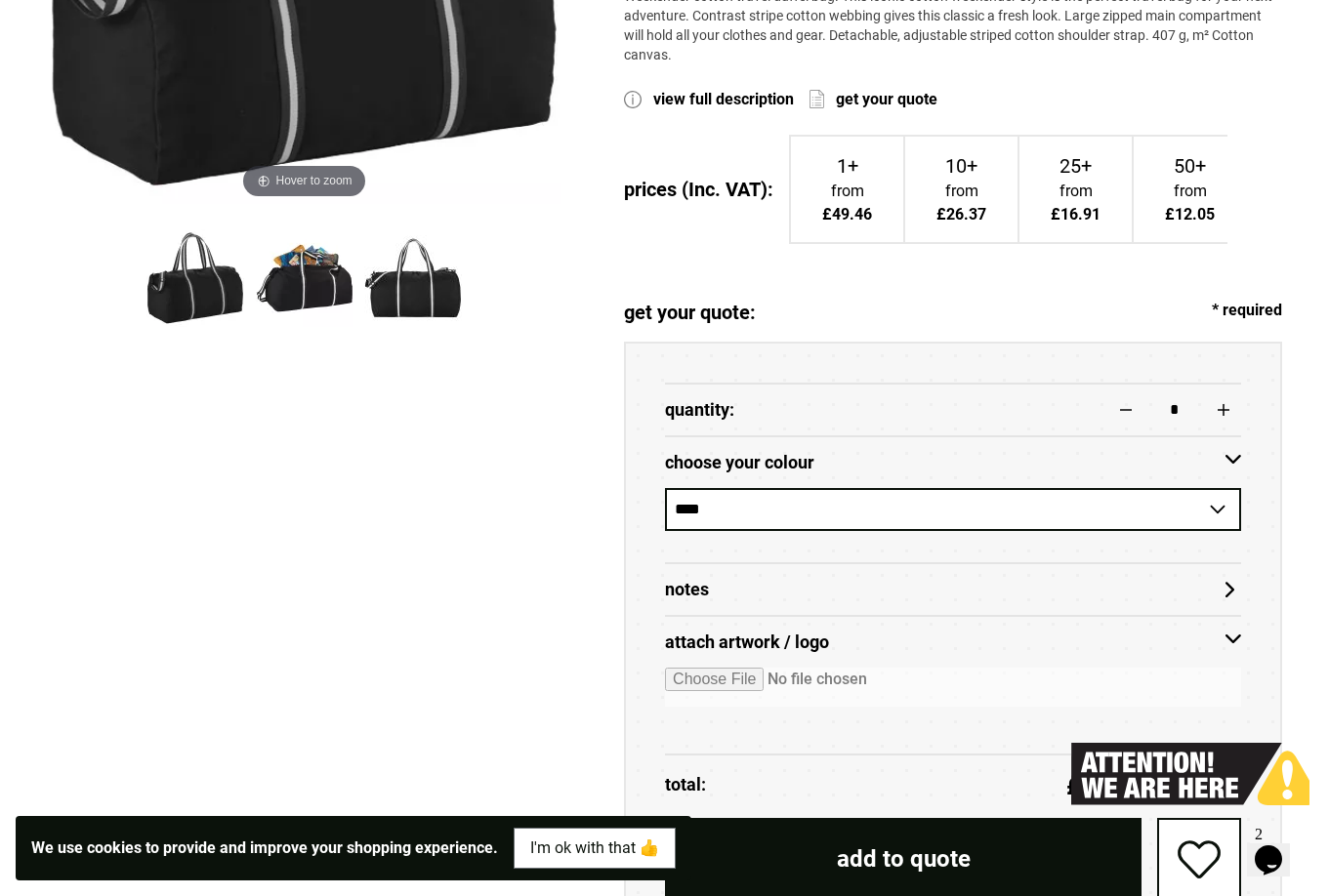 click on "Notes" at bounding box center [953, 590] 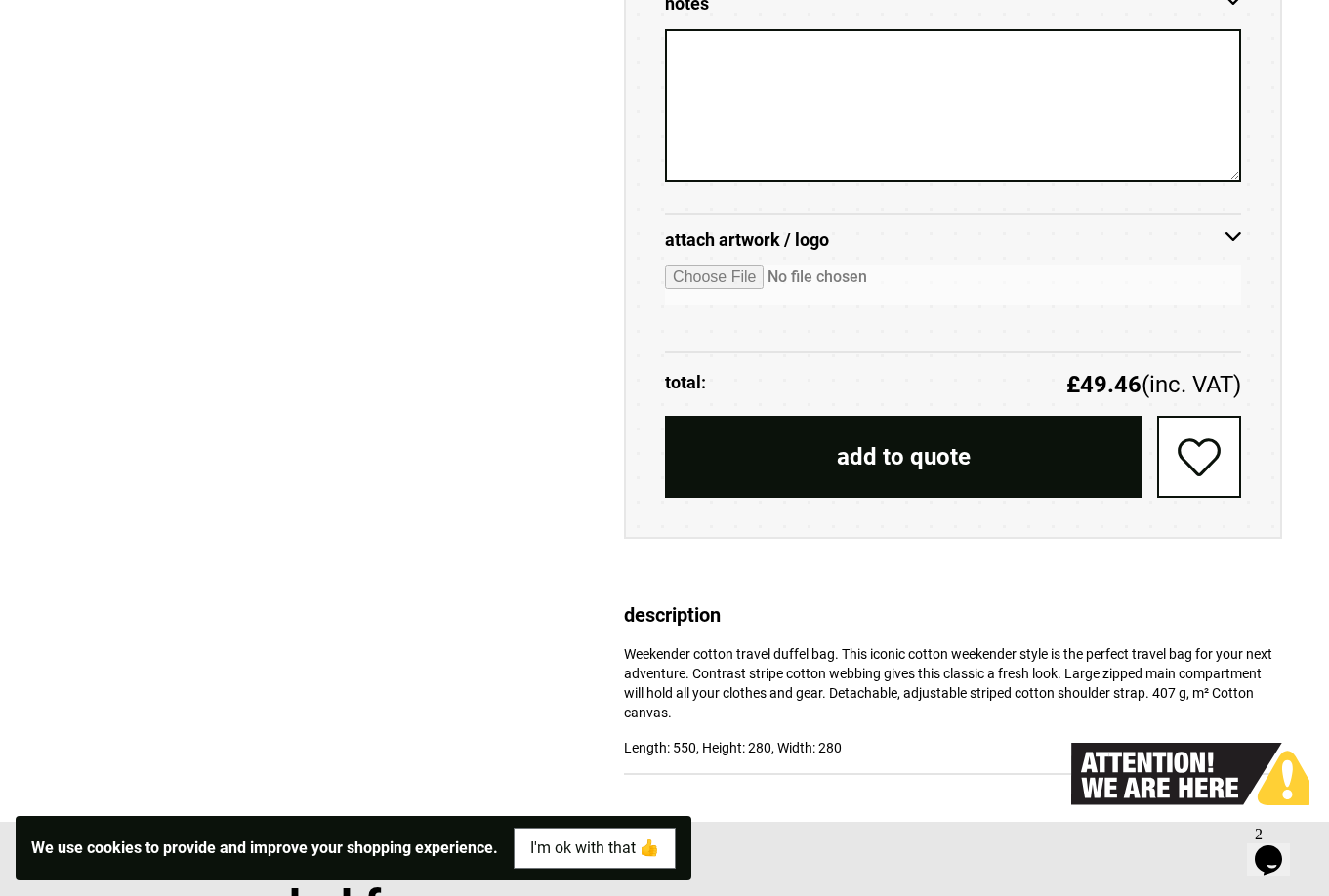scroll, scrollTop: 1366, scrollLeft: 0, axis: vertical 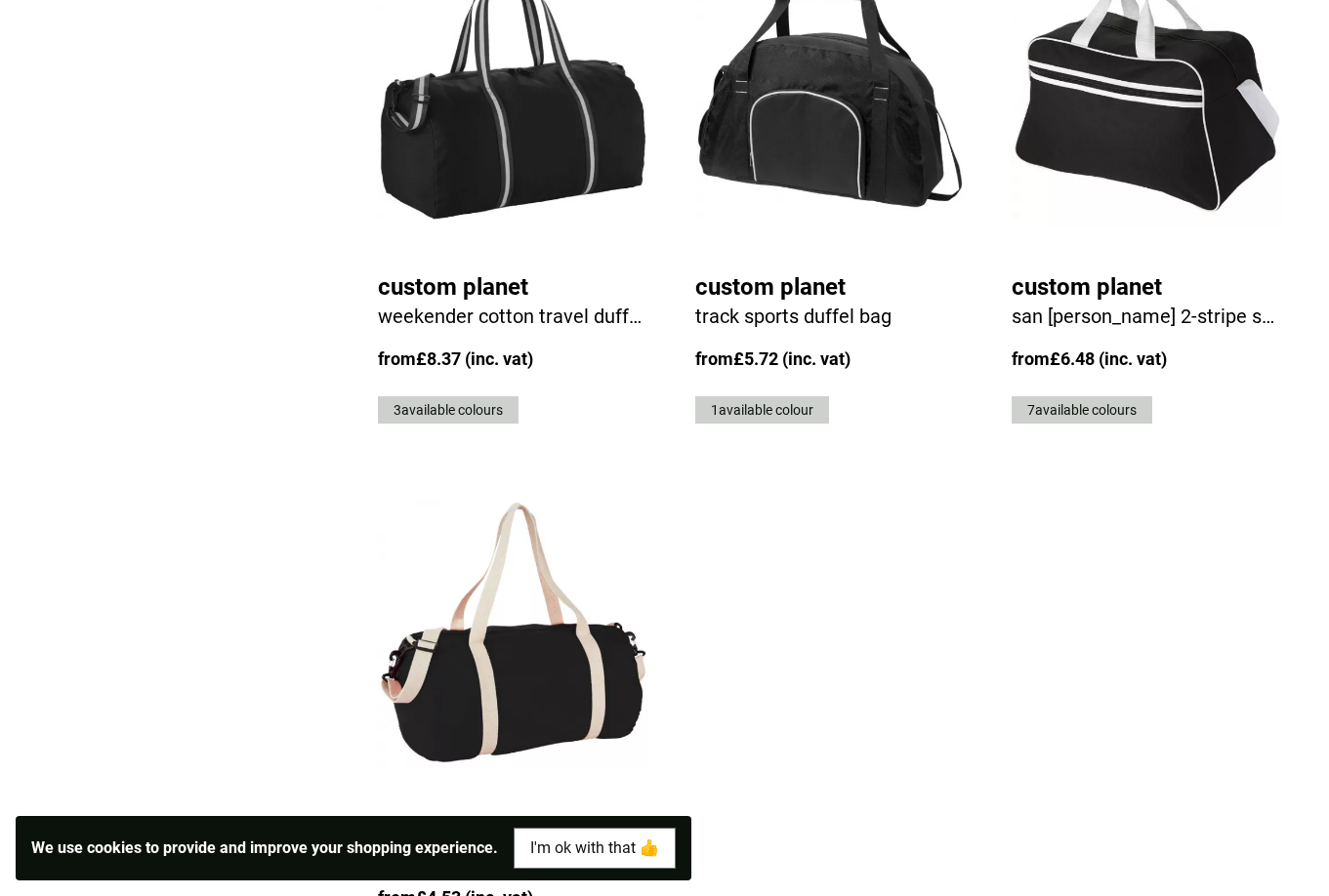 click at bounding box center [513, 632] 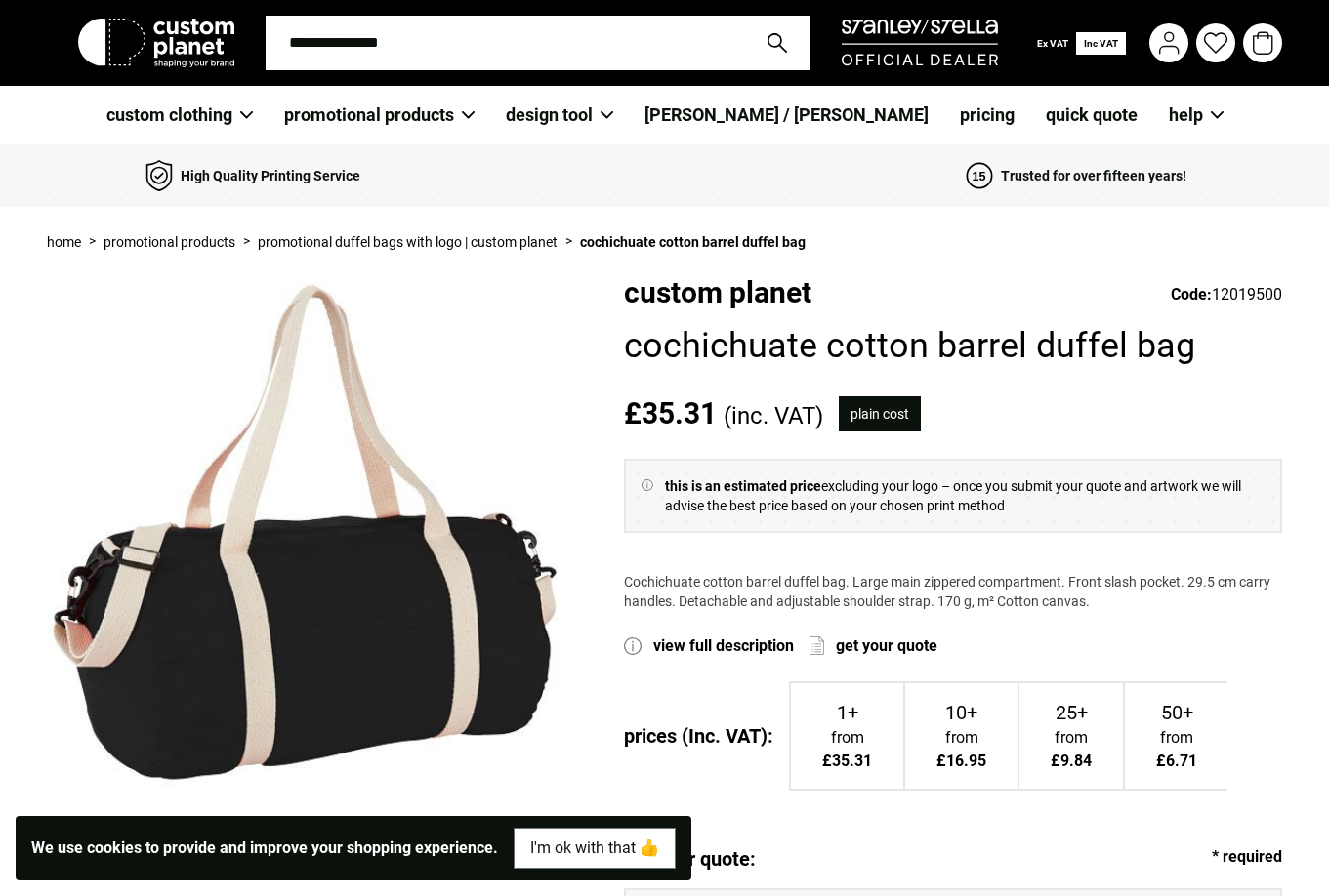 scroll, scrollTop: 0, scrollLeft: 0, axis: both 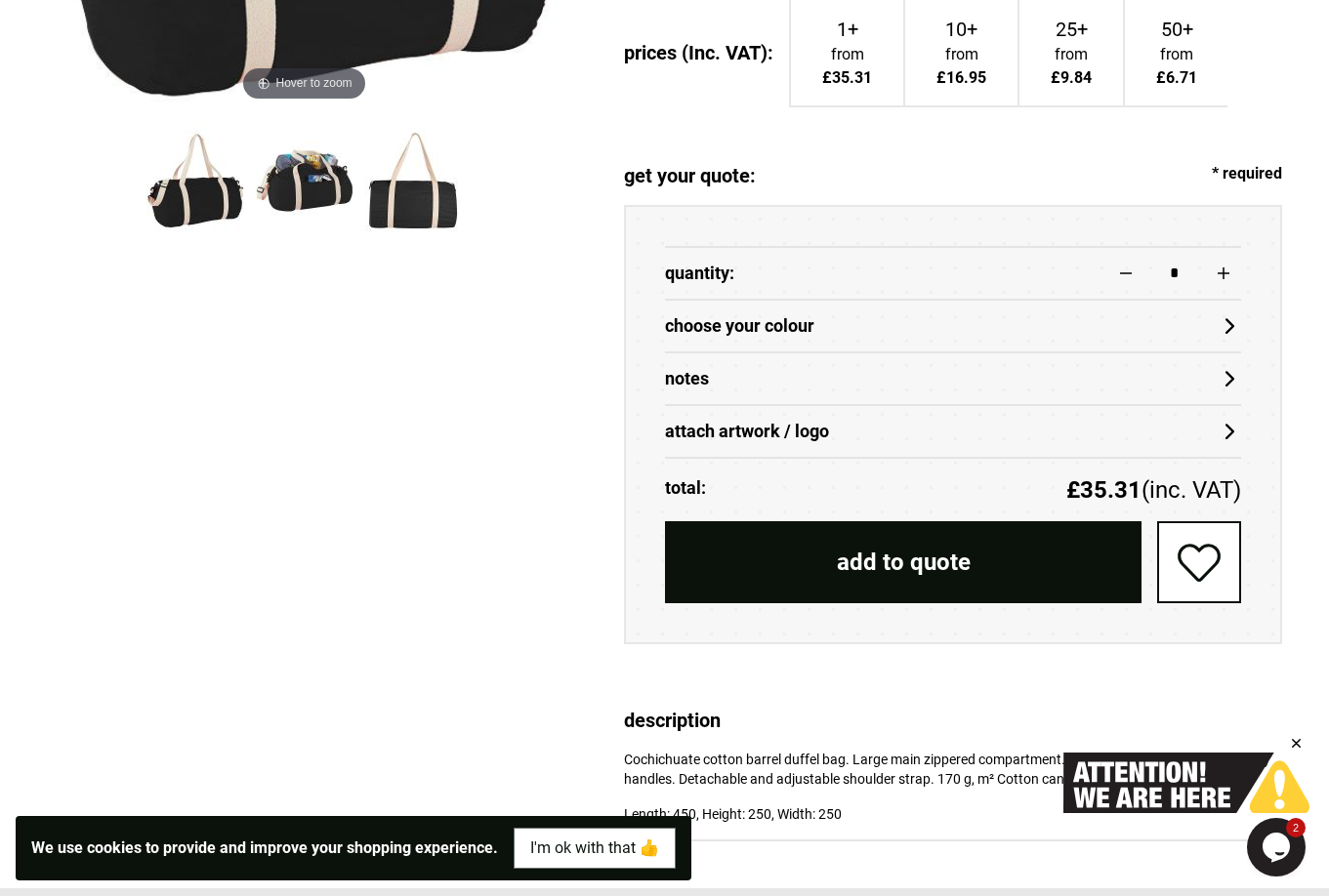 click on "Notes" at bounding box center (953, 378) 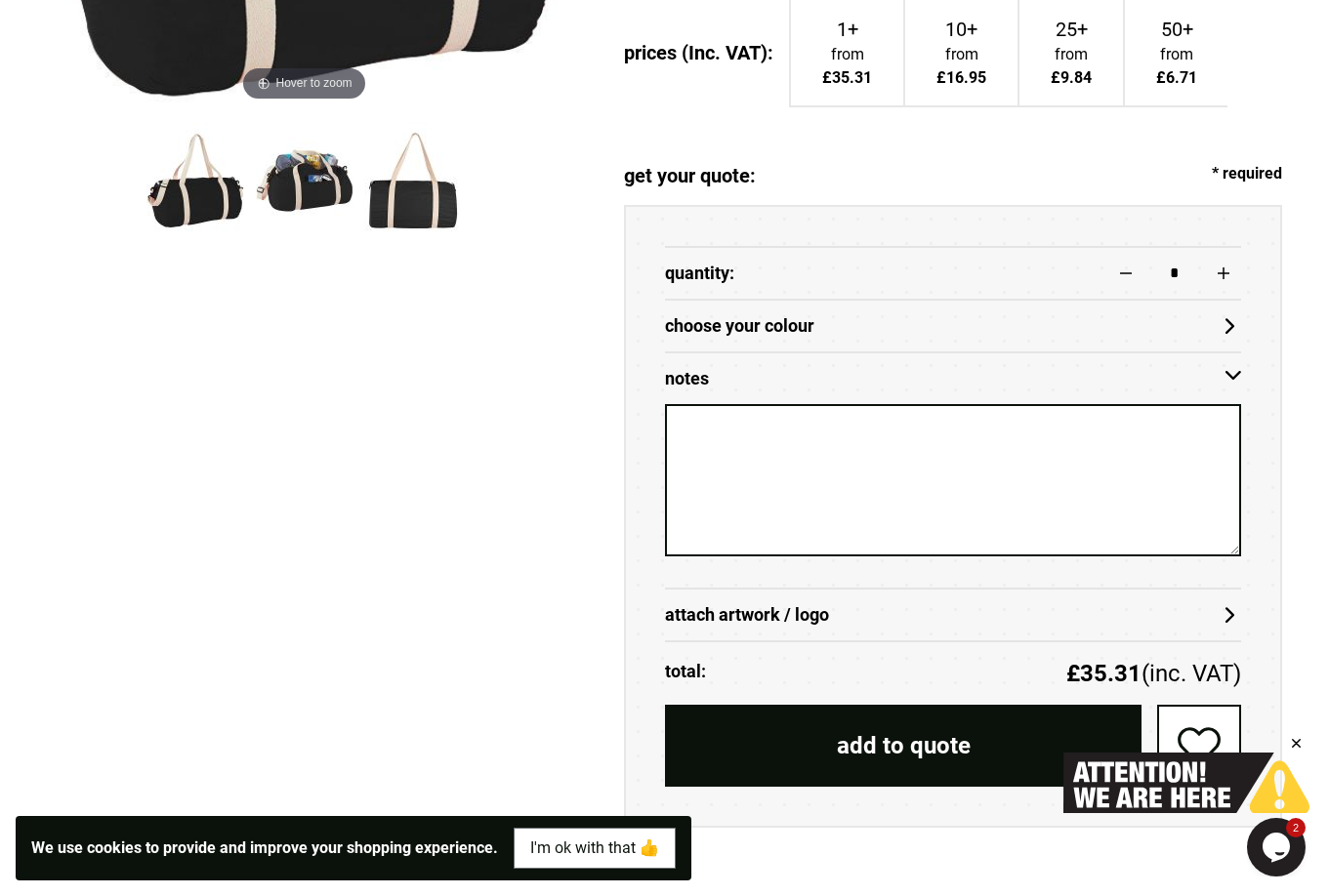 click at bounding box center [953, 480] 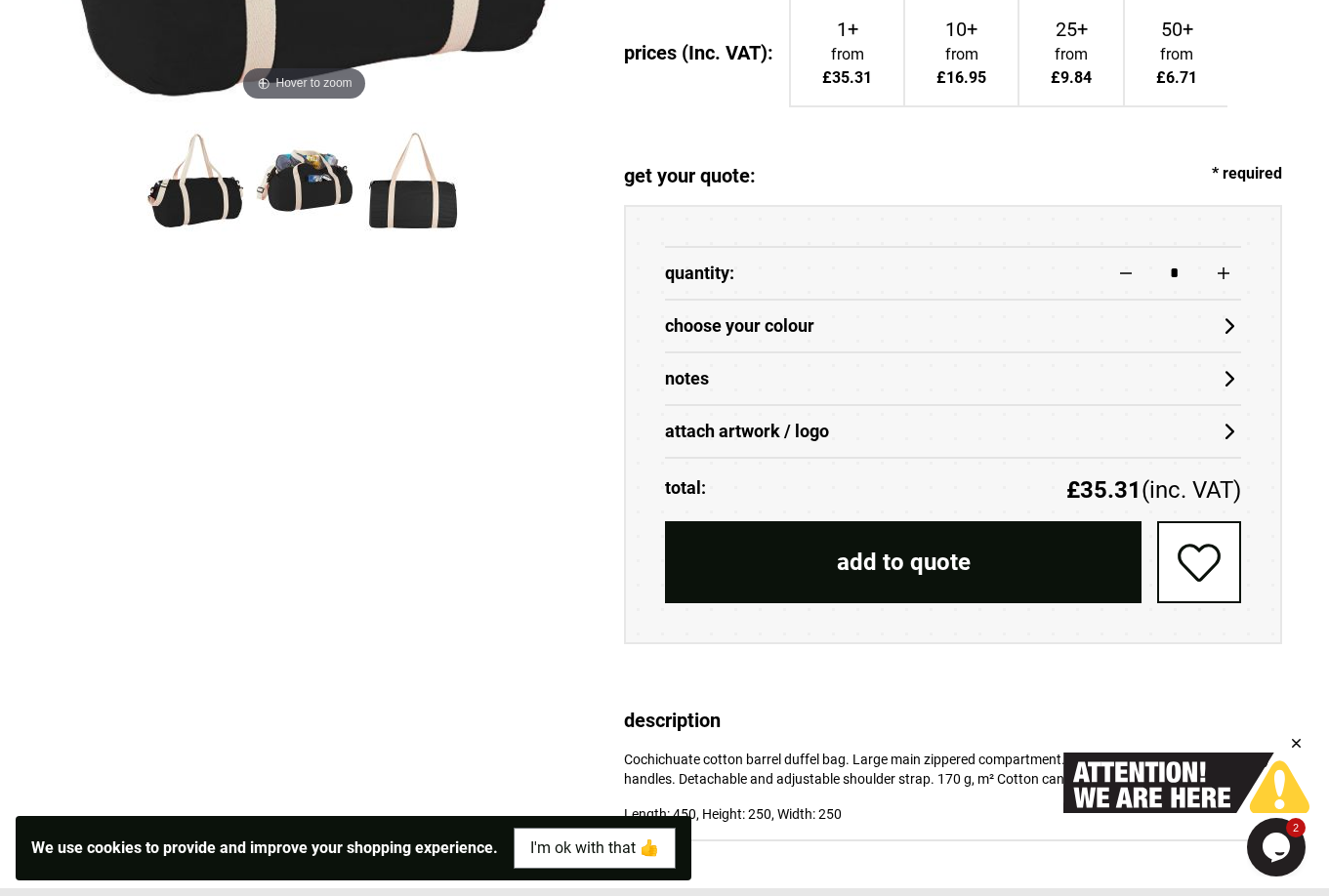 click on "attach artwork / logo" at bounding box center (953, 431) 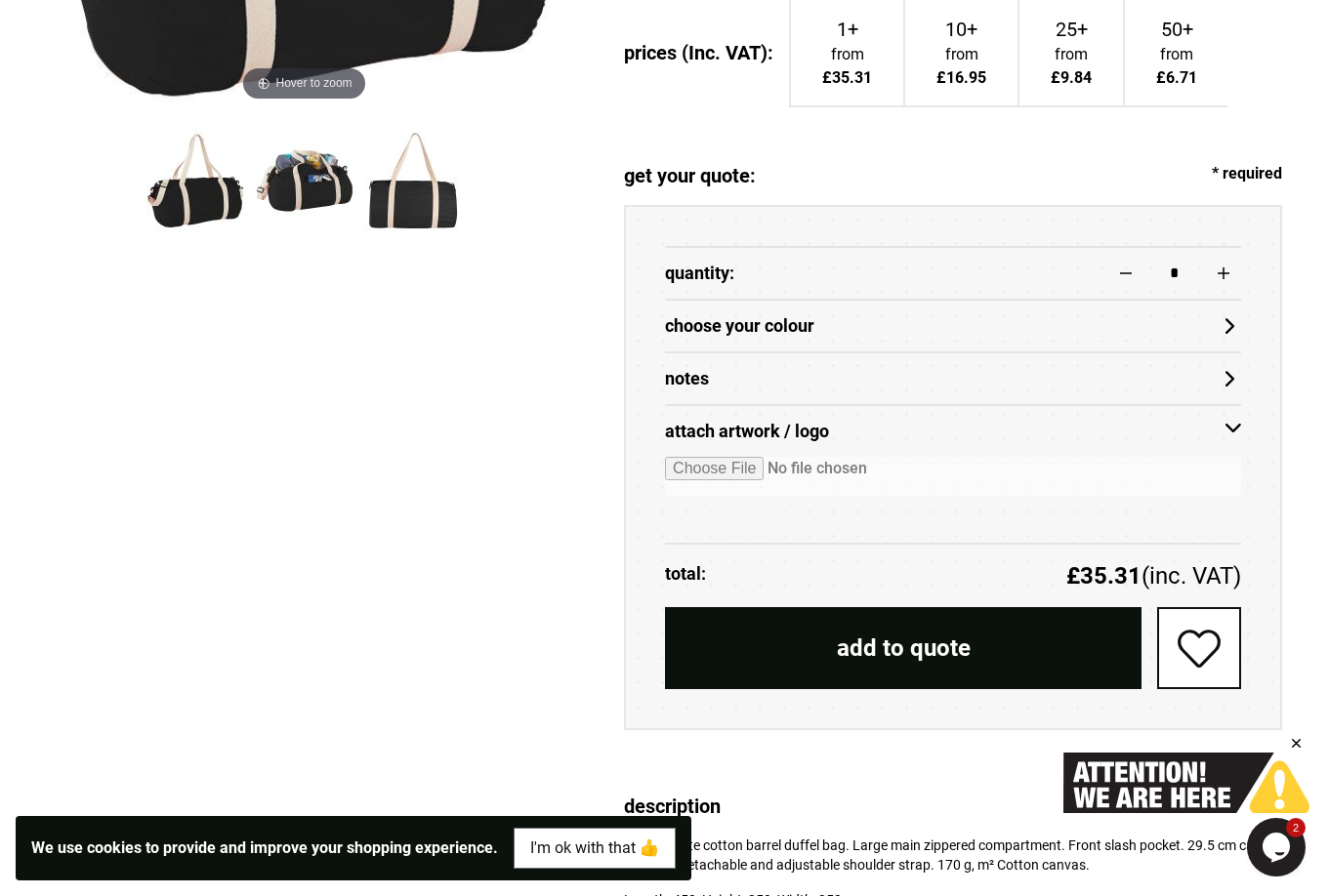 click on "attach artwork / logo" at bounding box center (953, 431) 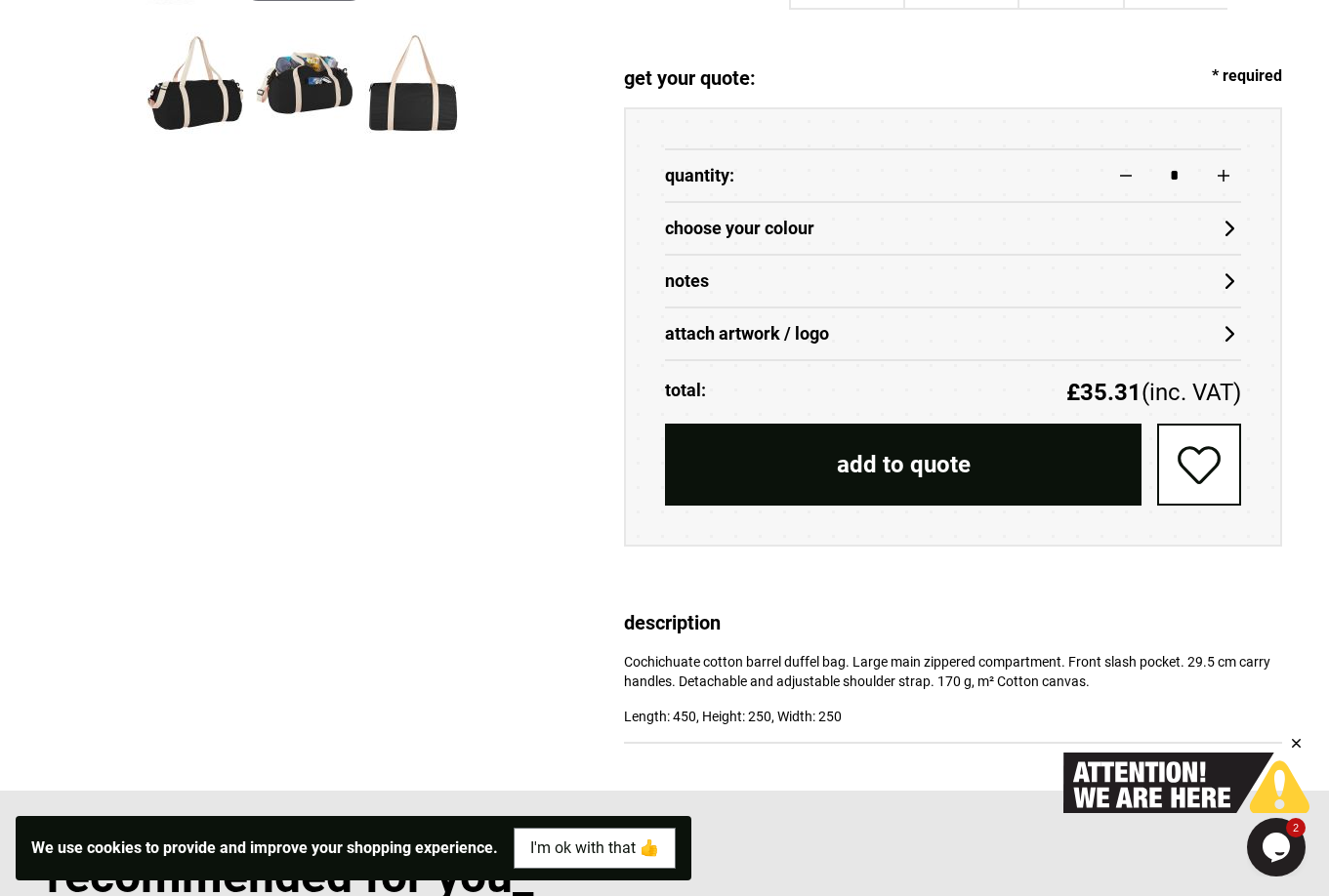 scroll, scrollTop: 1074, scrollLeft: 0, axis: vertical 